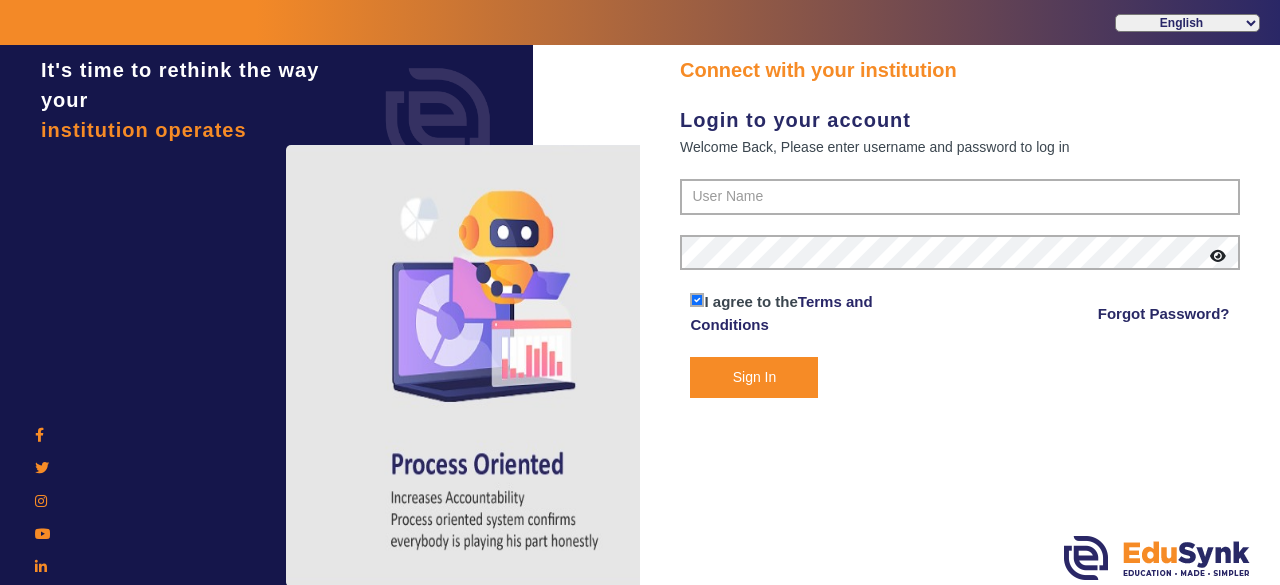 scroll, scrollTop: 0, scrollLeft: 0, axis: both 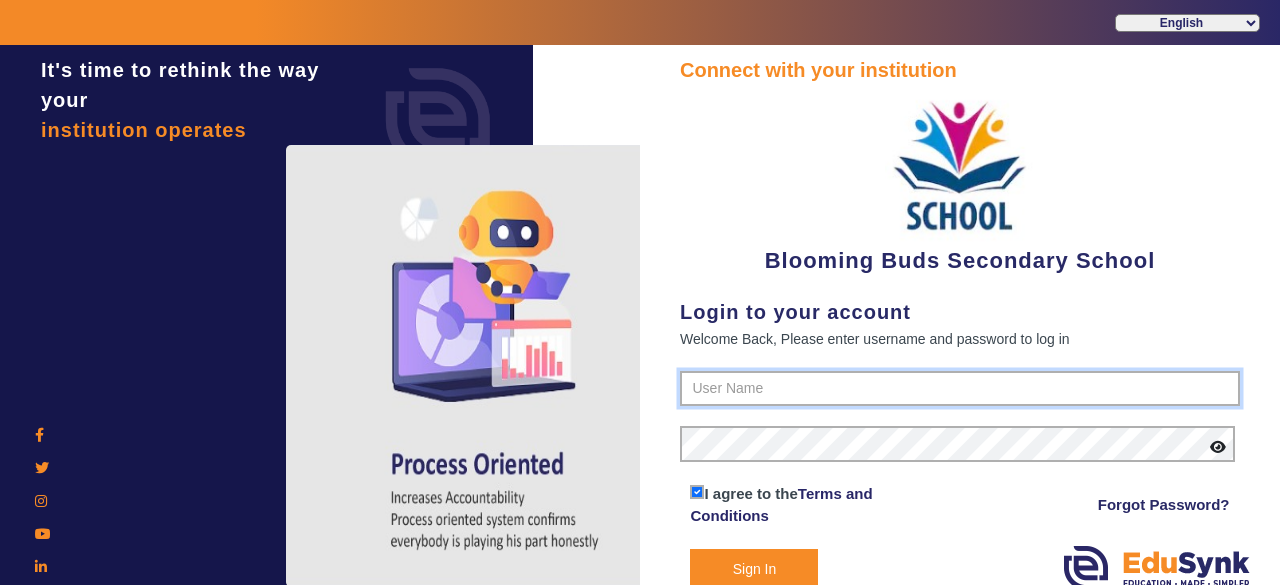 type on "4141419999" 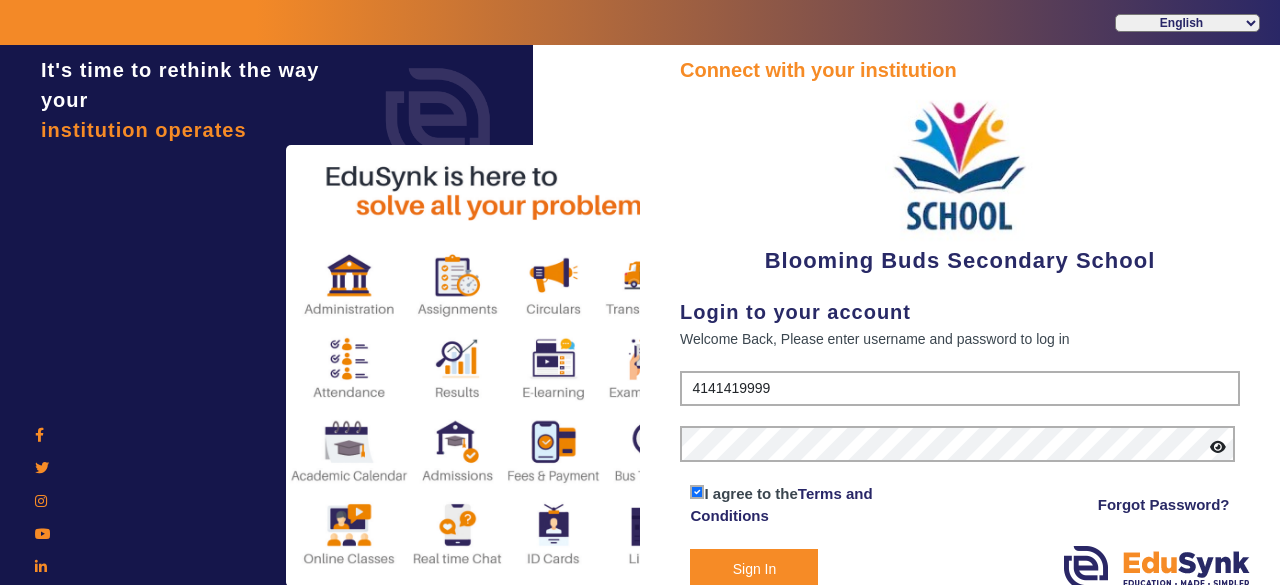 click on "Sign In" 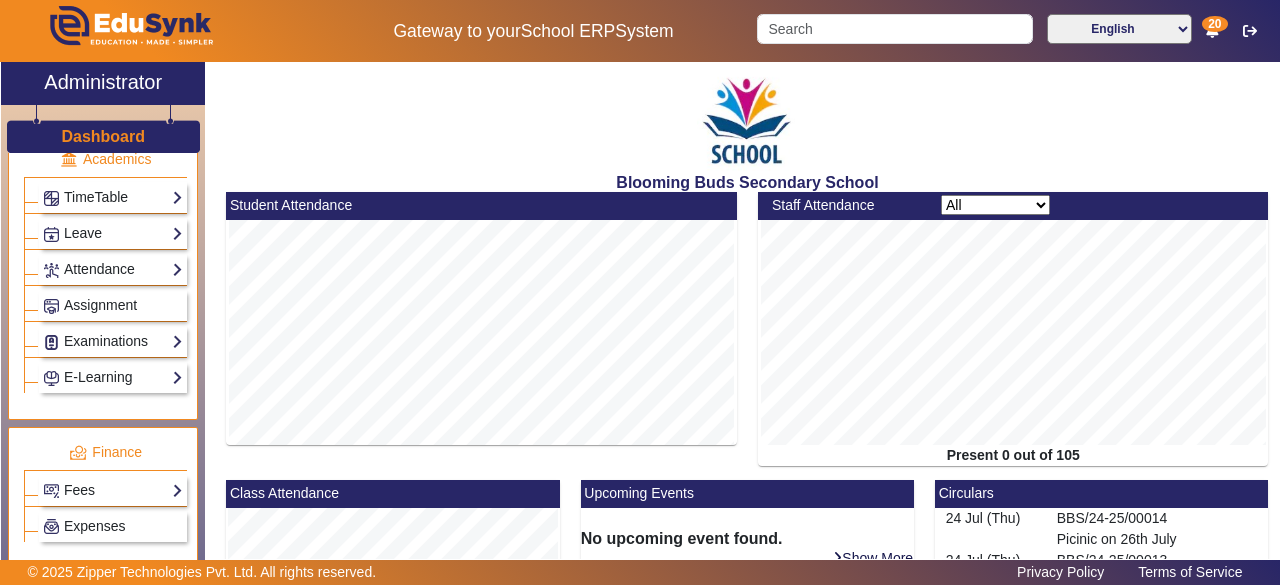 scroll, scrollTop: 839, scrollLeft: 0, axis: vertical 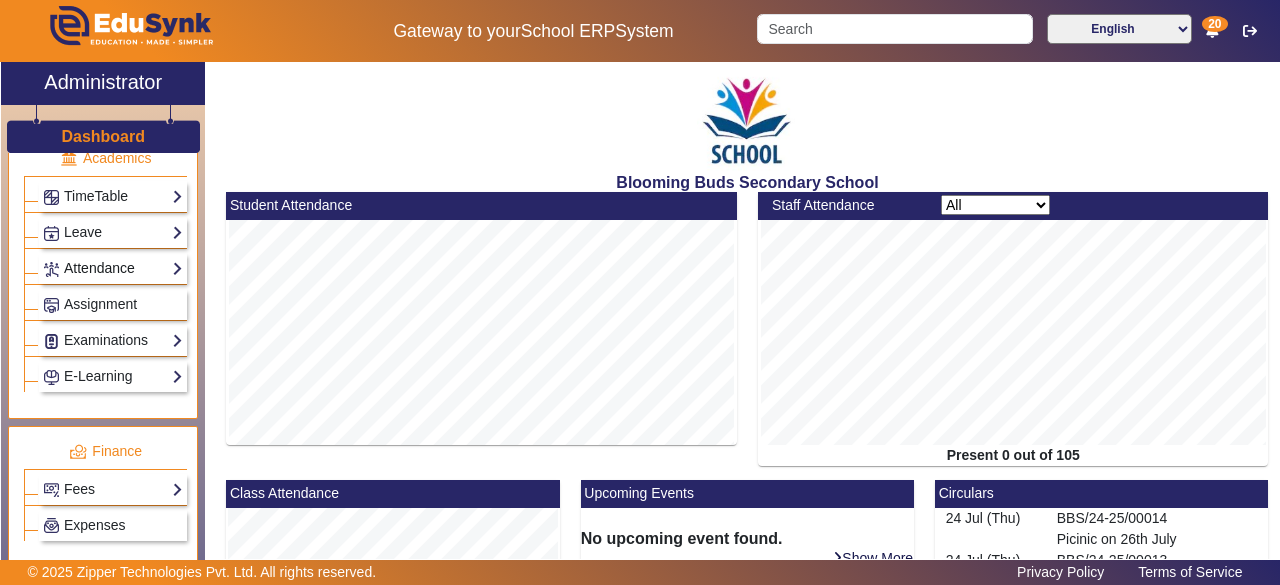 click on "Attendance" 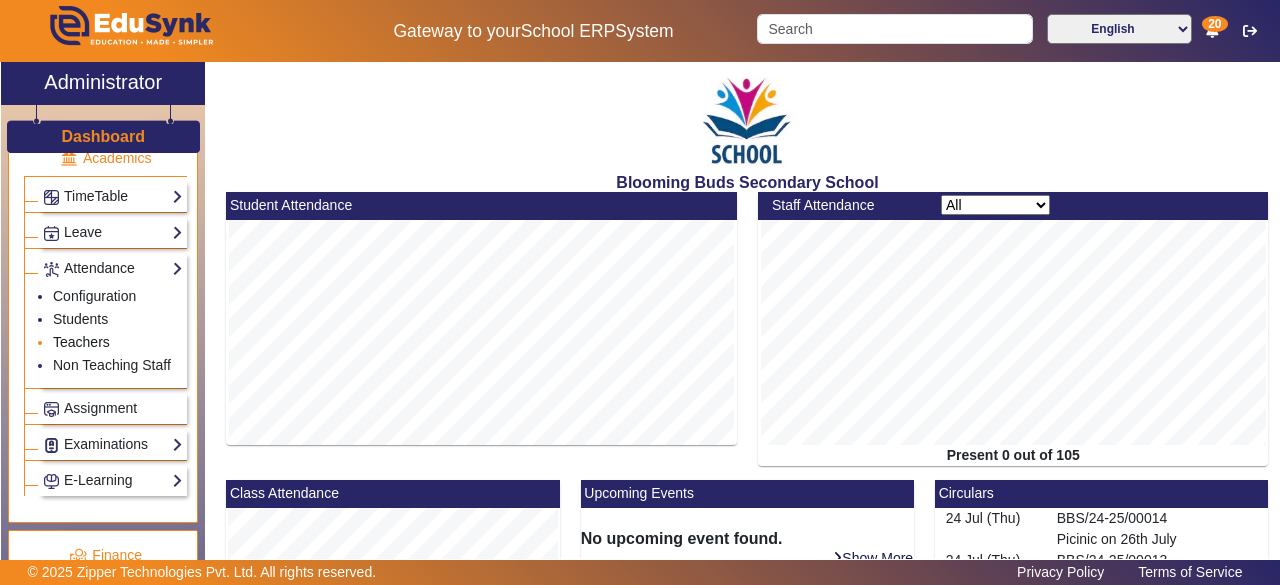 click on "Teachers" 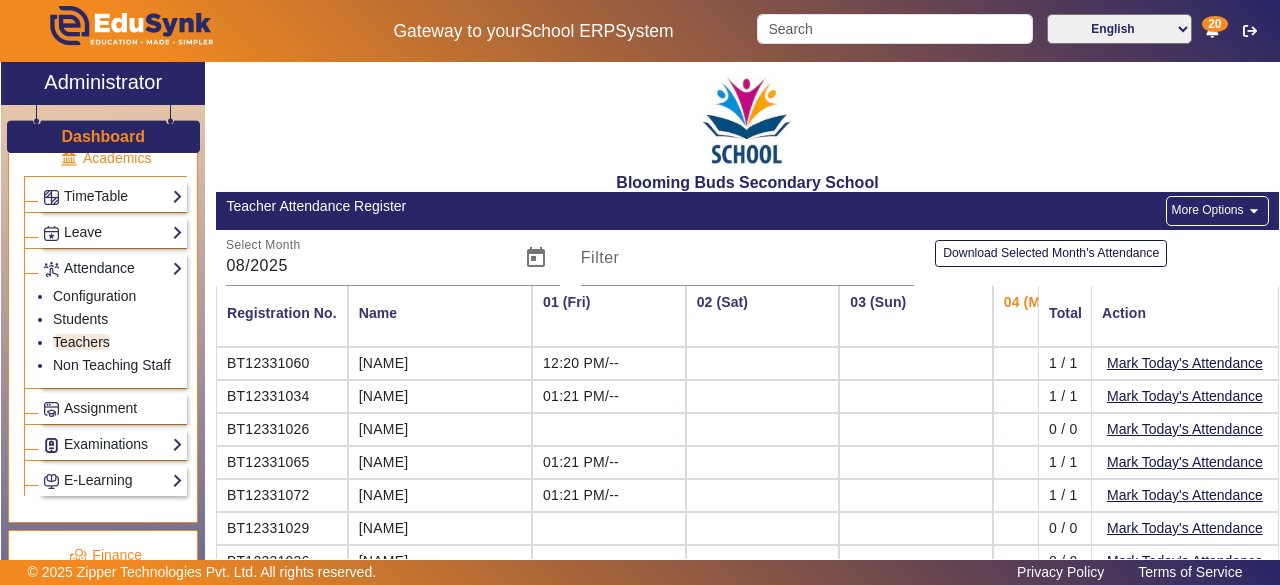 scroll, scrollTop: 8, scrollLeft: 1, axis: both 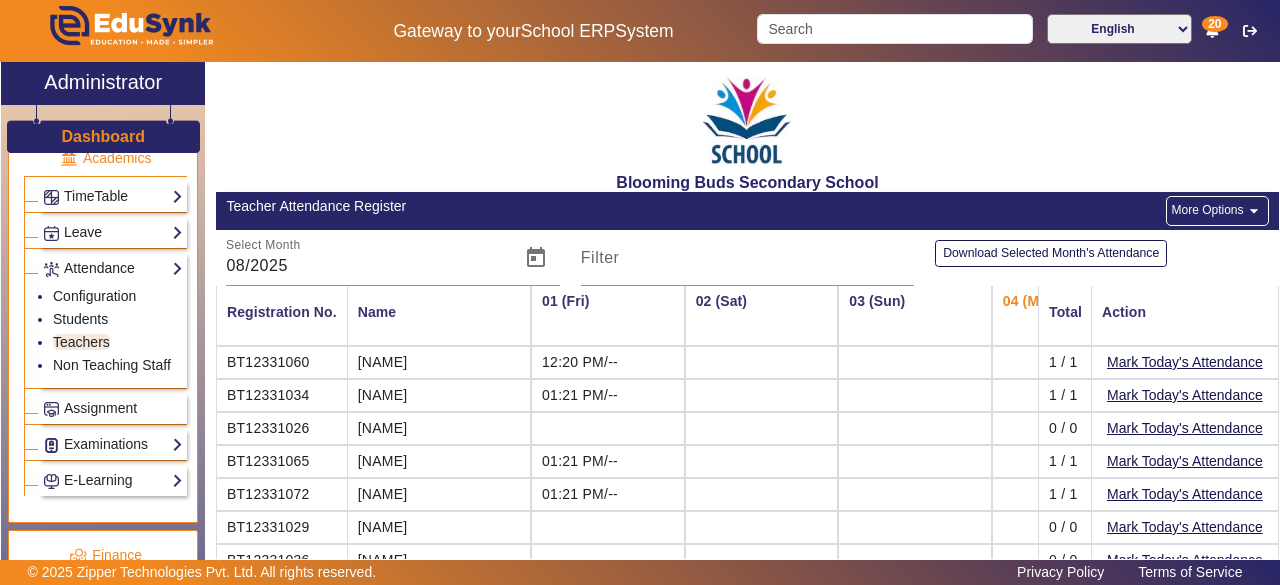 click on "arrow_drop_down" 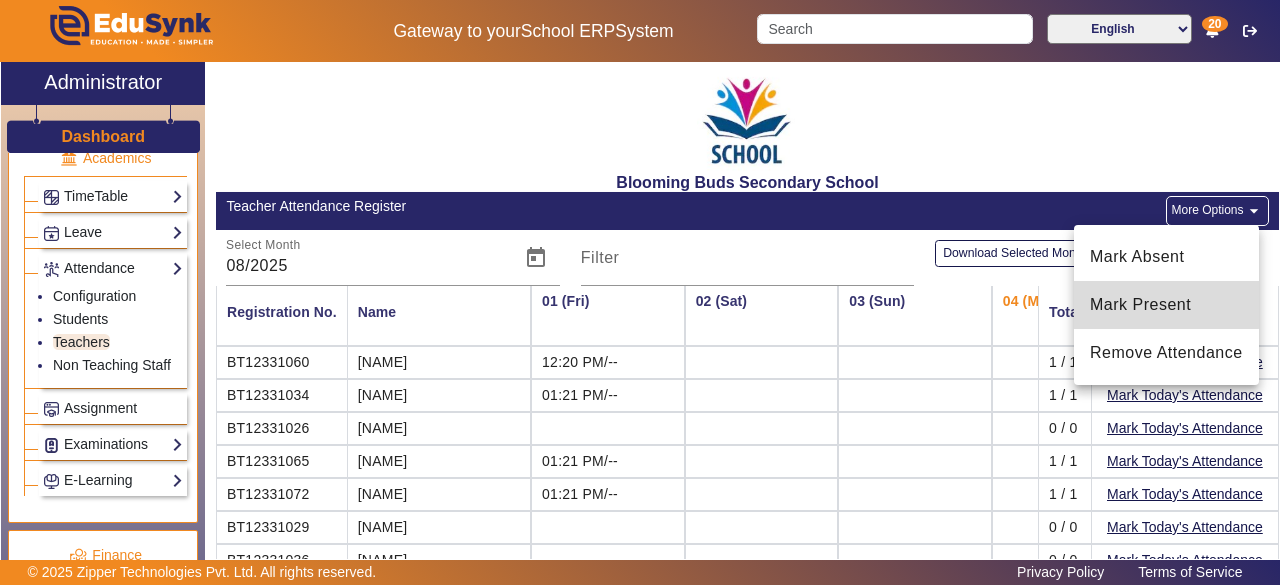 click on "Mark Present" at bounding box center (1166, 305) 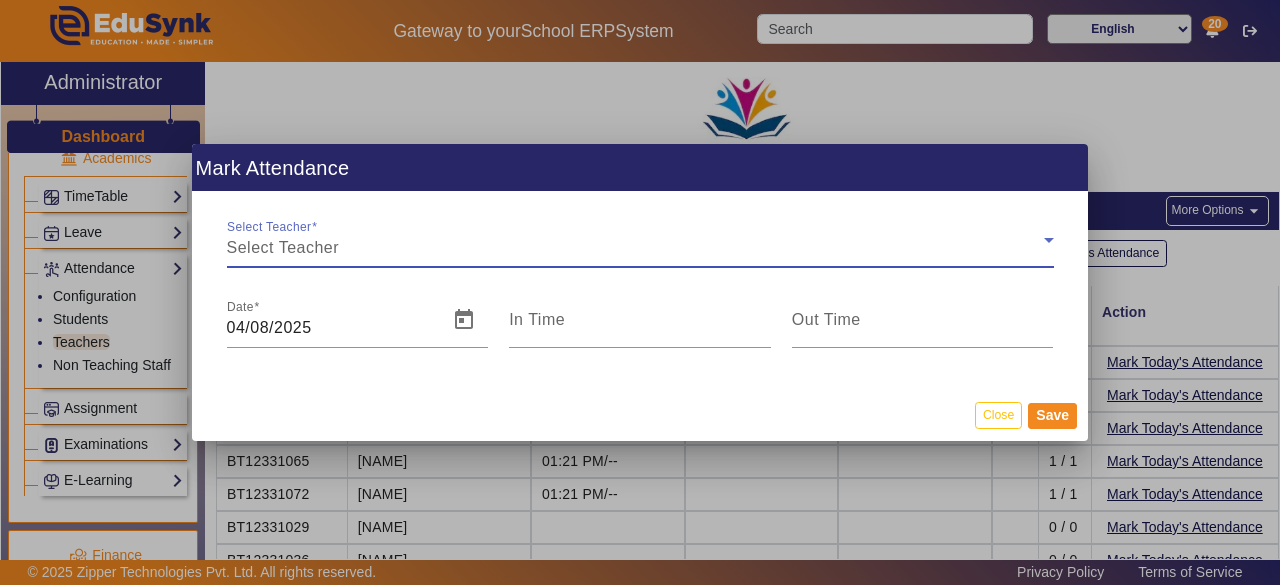 click on "Select Teacher" at bounding box center (635, 248) 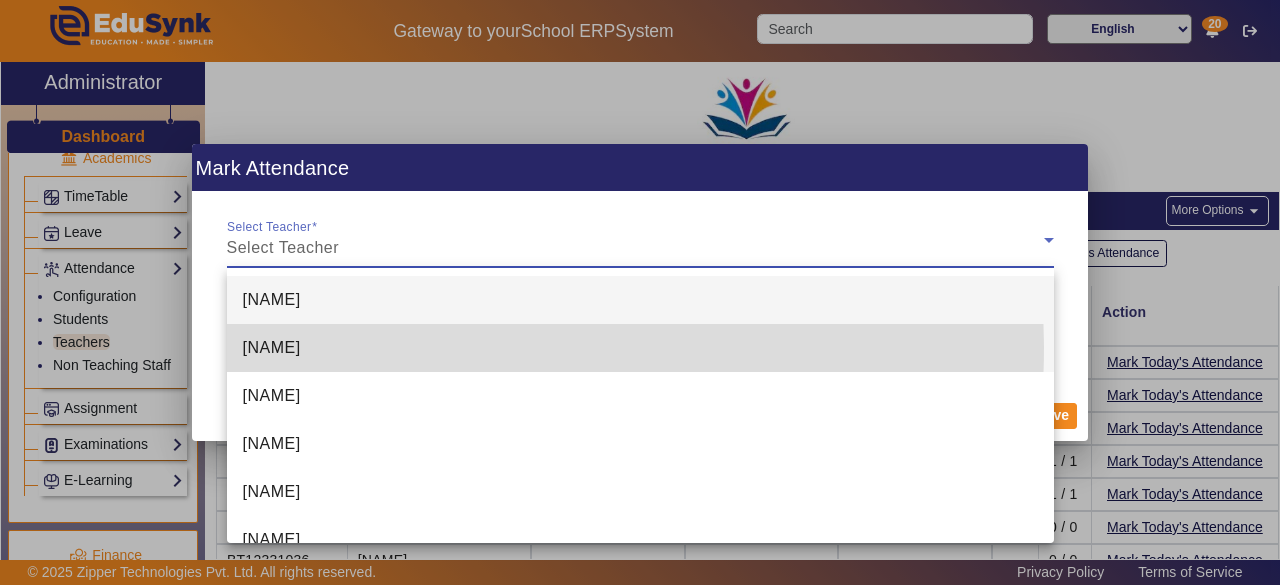 click on "[NAME]" at bounding box center [272, 348] 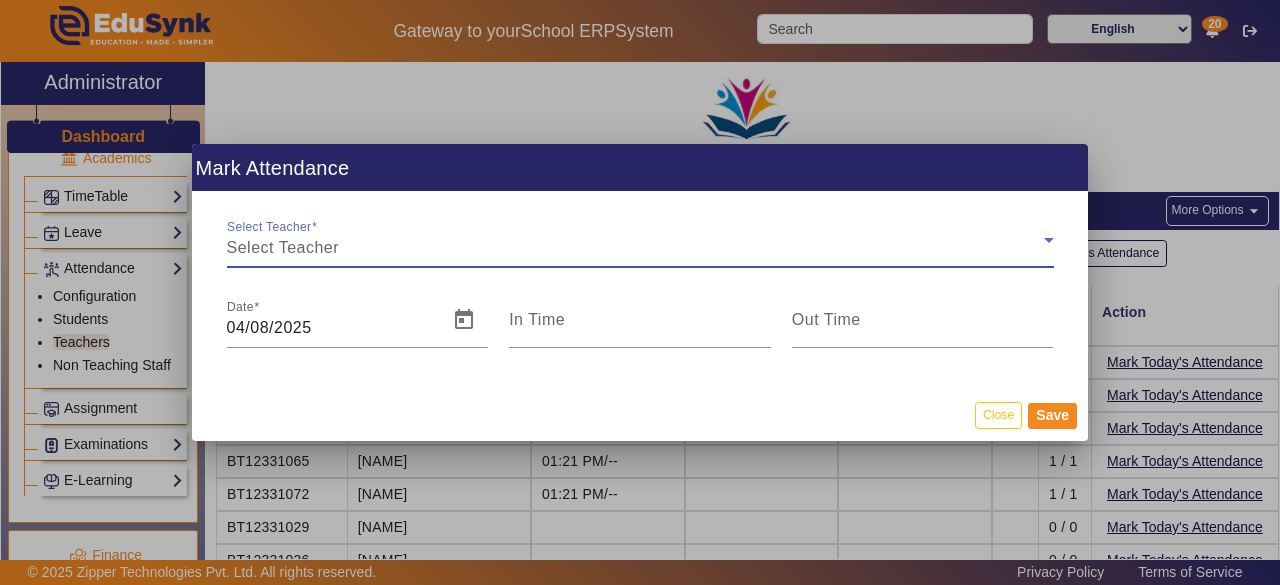 type on "5:42 pm" 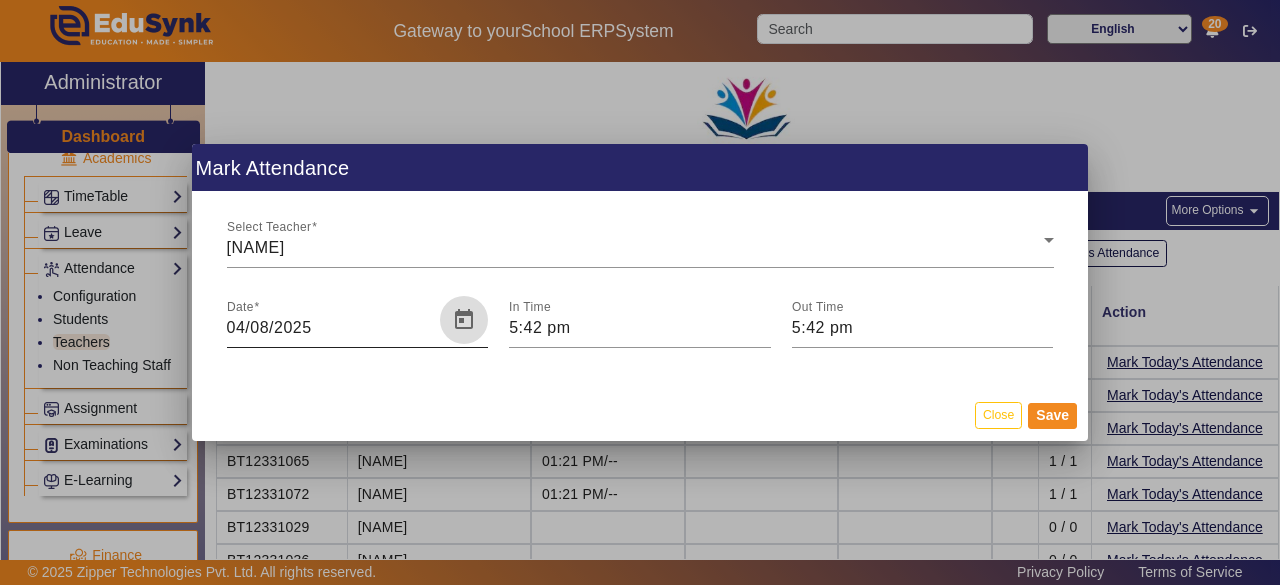 click at bounding box center (464, 320) 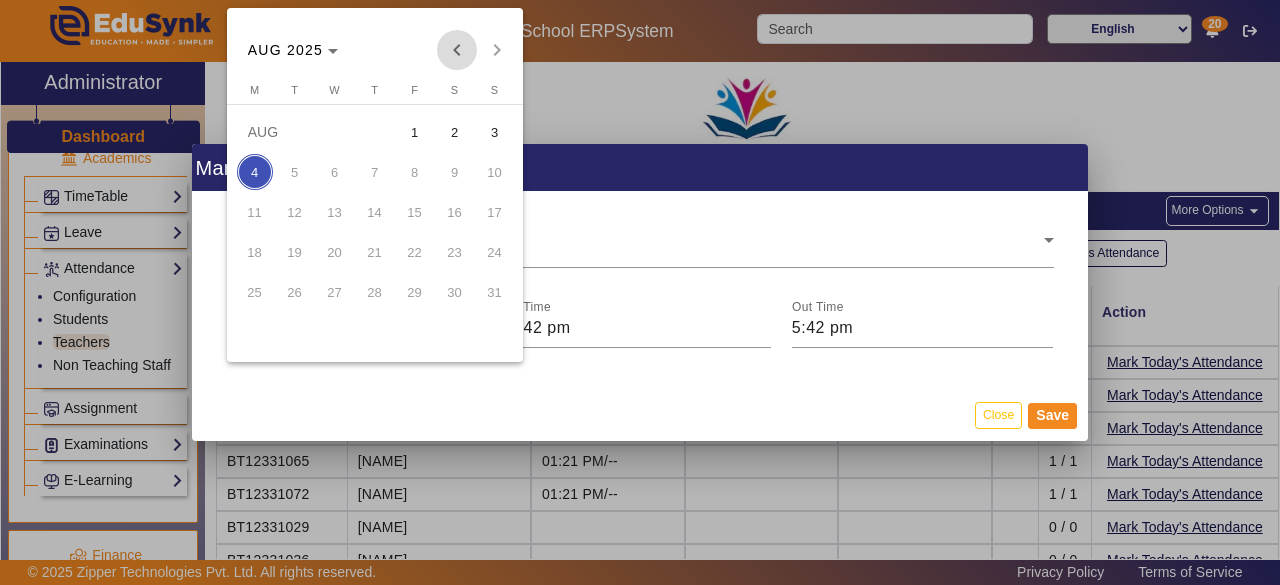 click at bounding box center (457, 50) 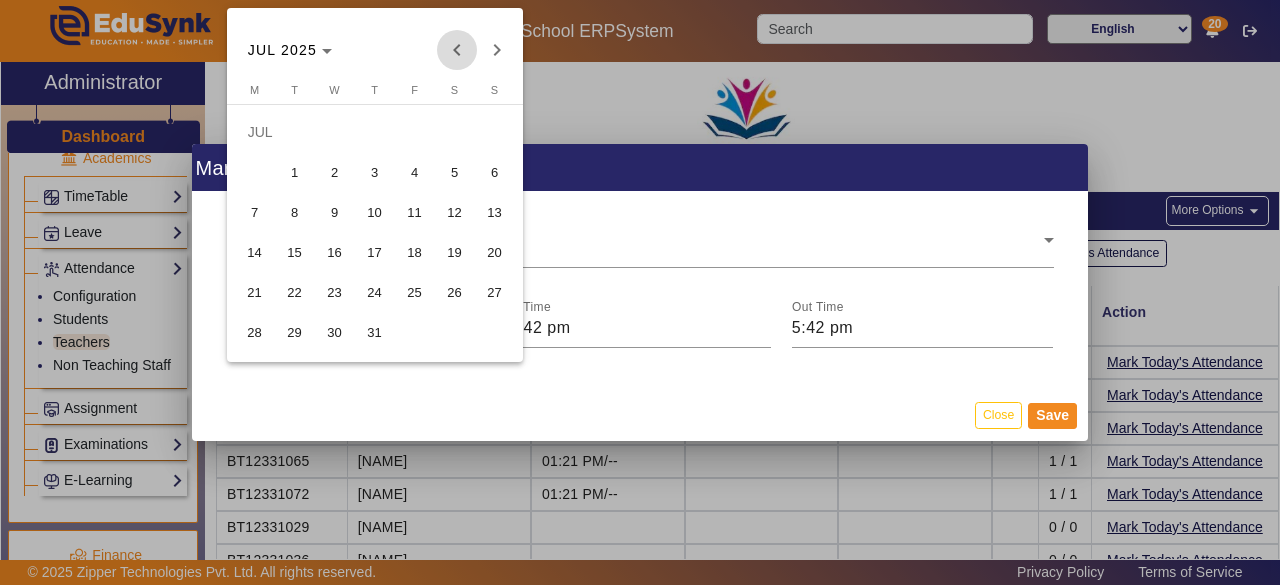 click at bounding box center [457, 50] 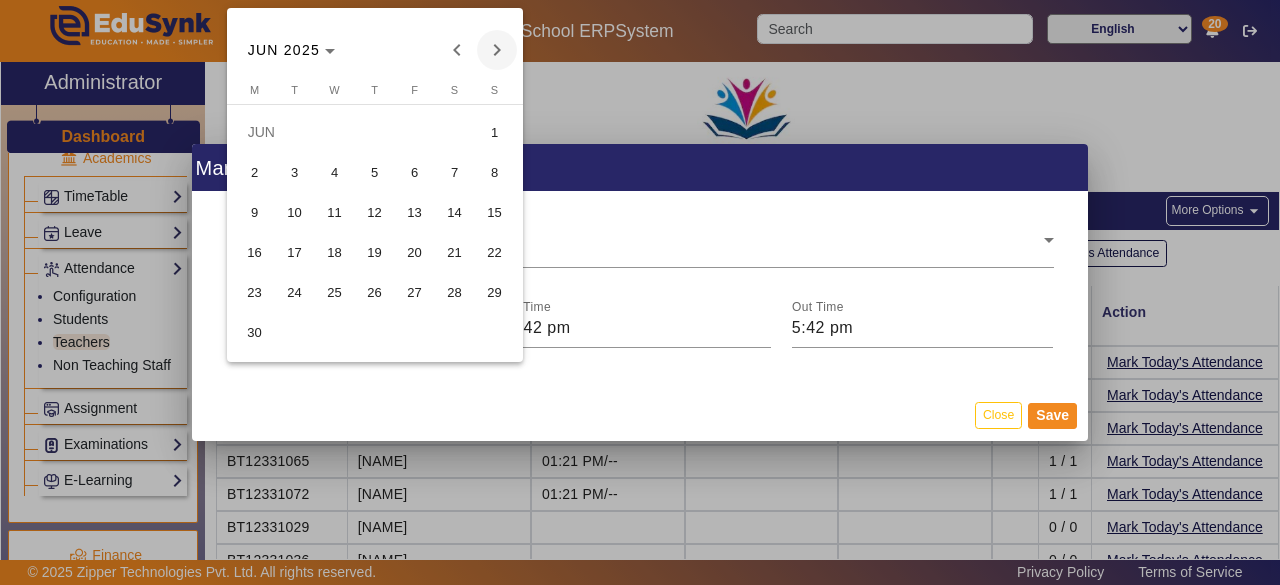 click at bounding box center [497, 50] 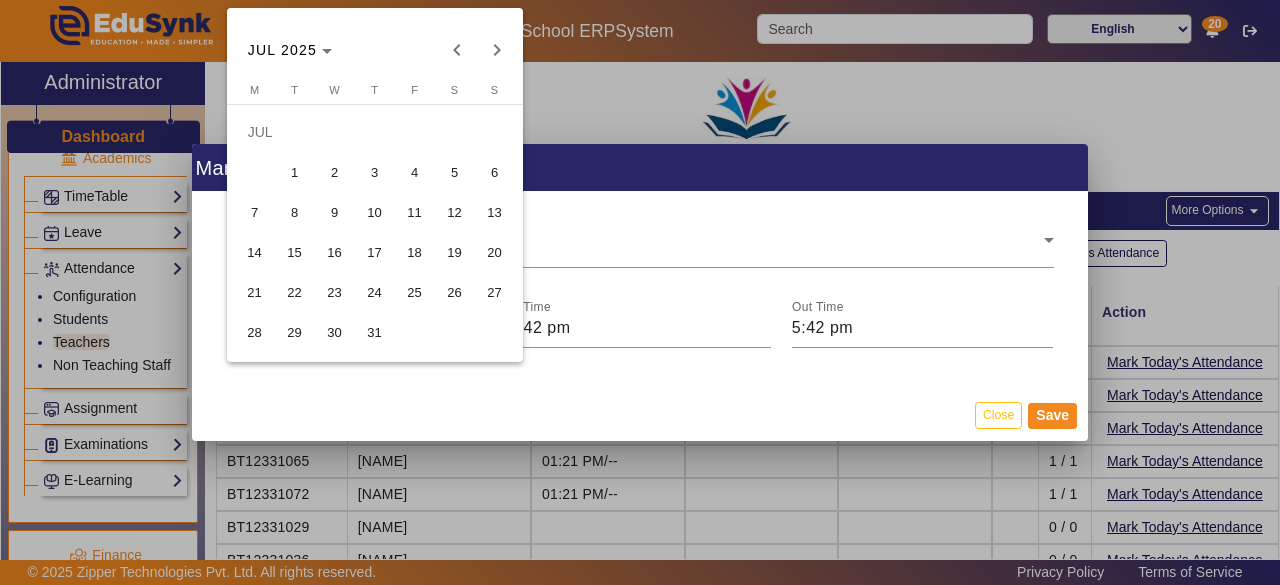 click on "1" at bounding box center (295, 172) 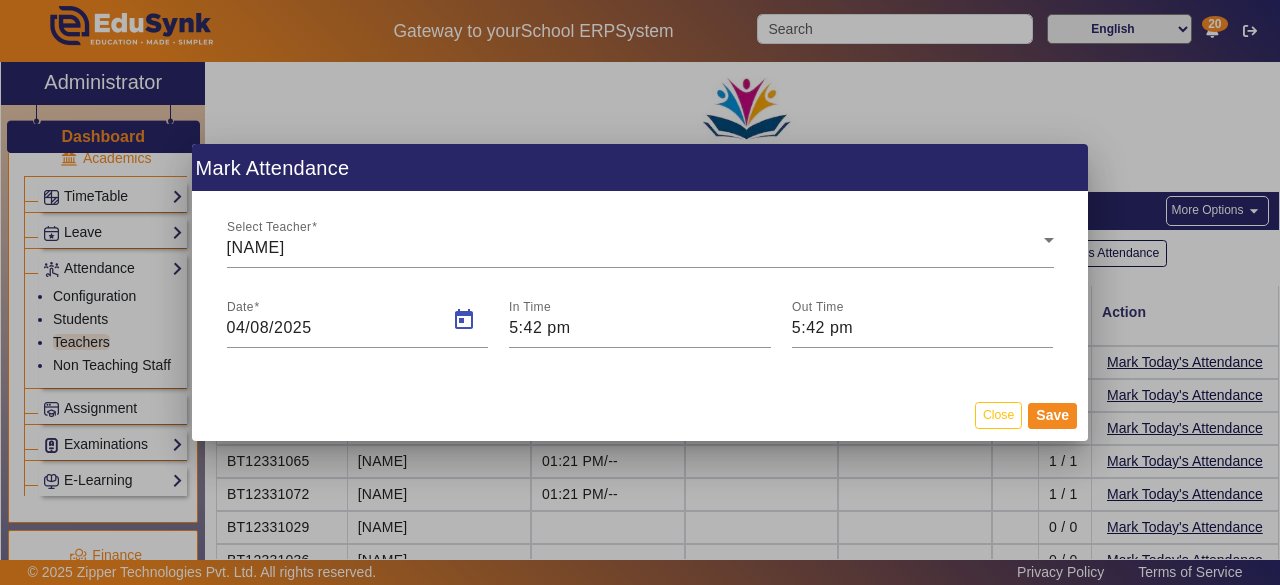 type on "01/07/2025" 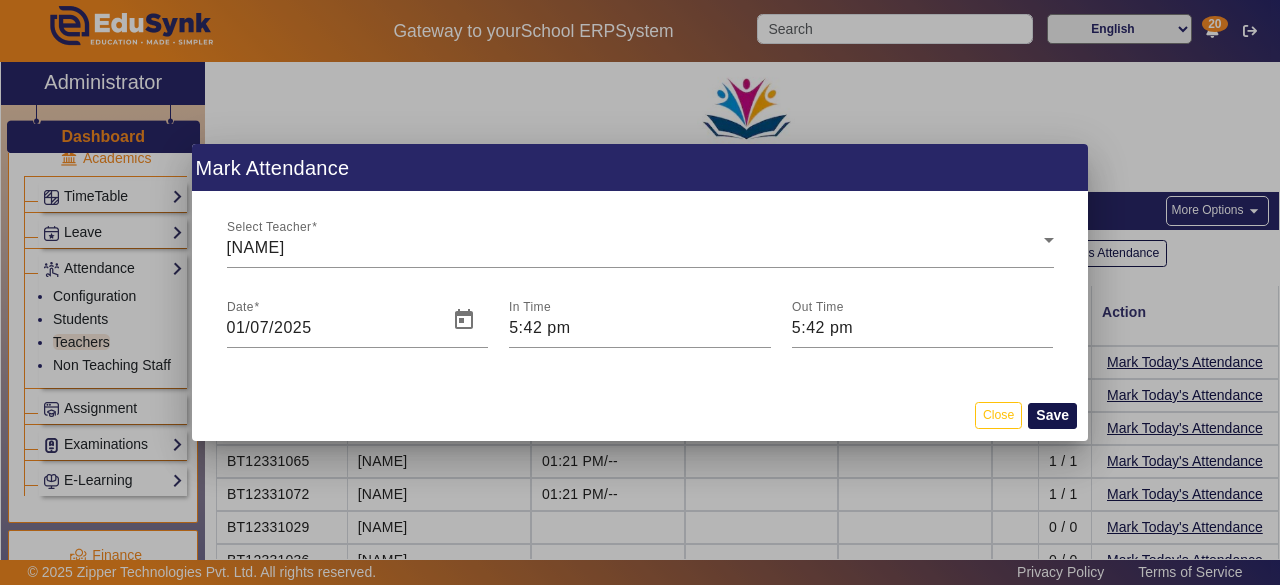click on "Save" at bounding box center [1052, 416] 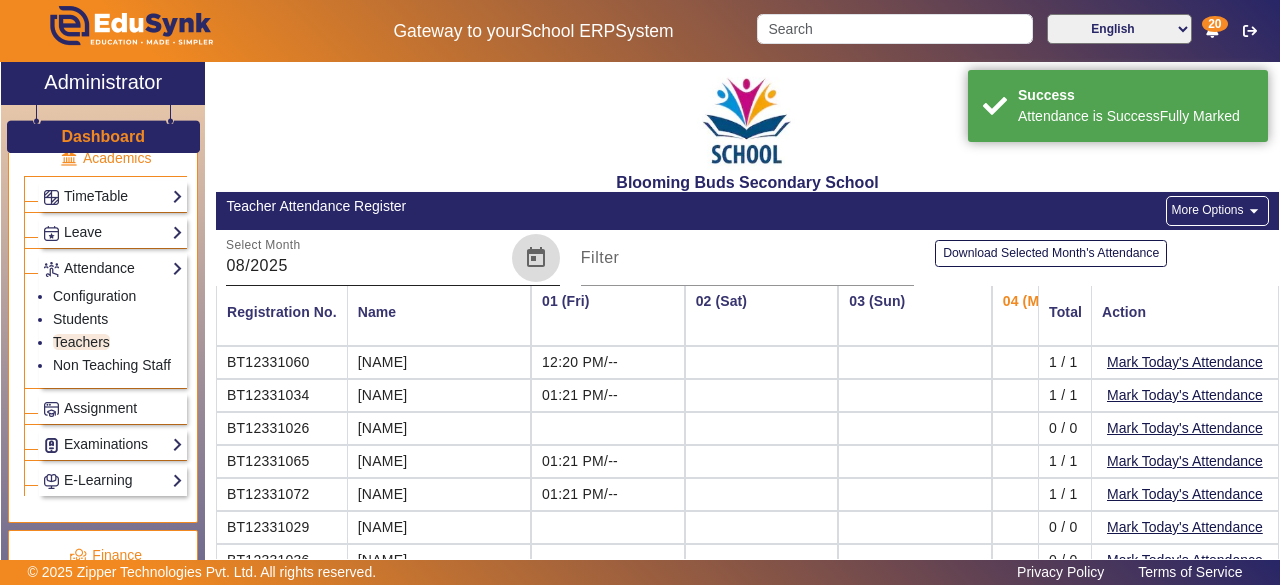 click 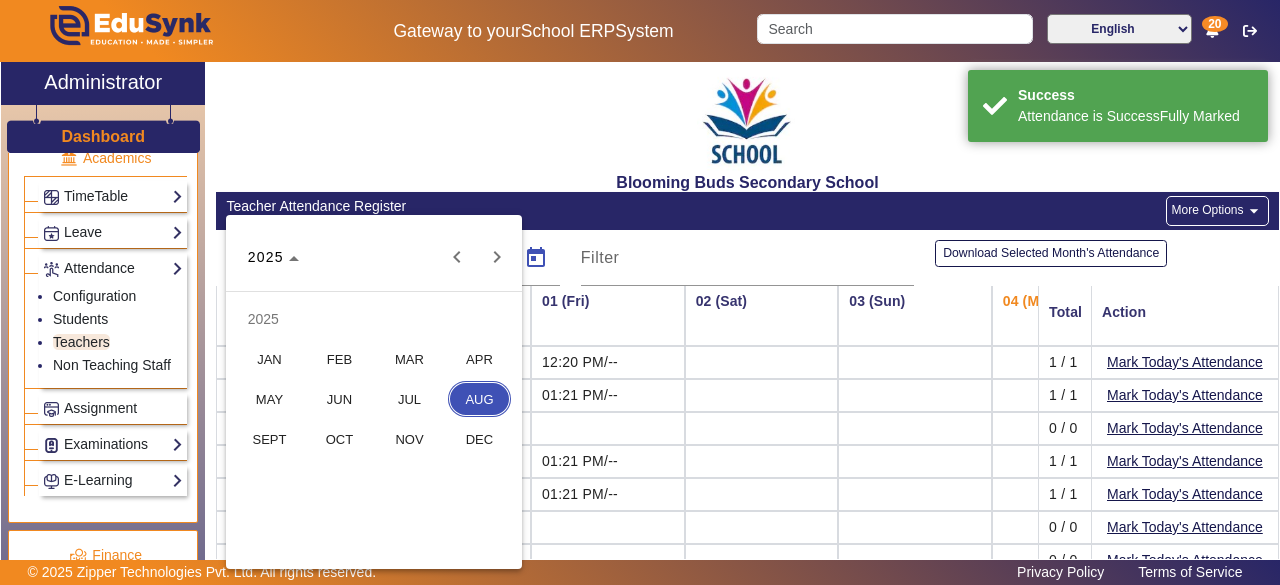 click on "JUL" at bounding box center (409, 399) 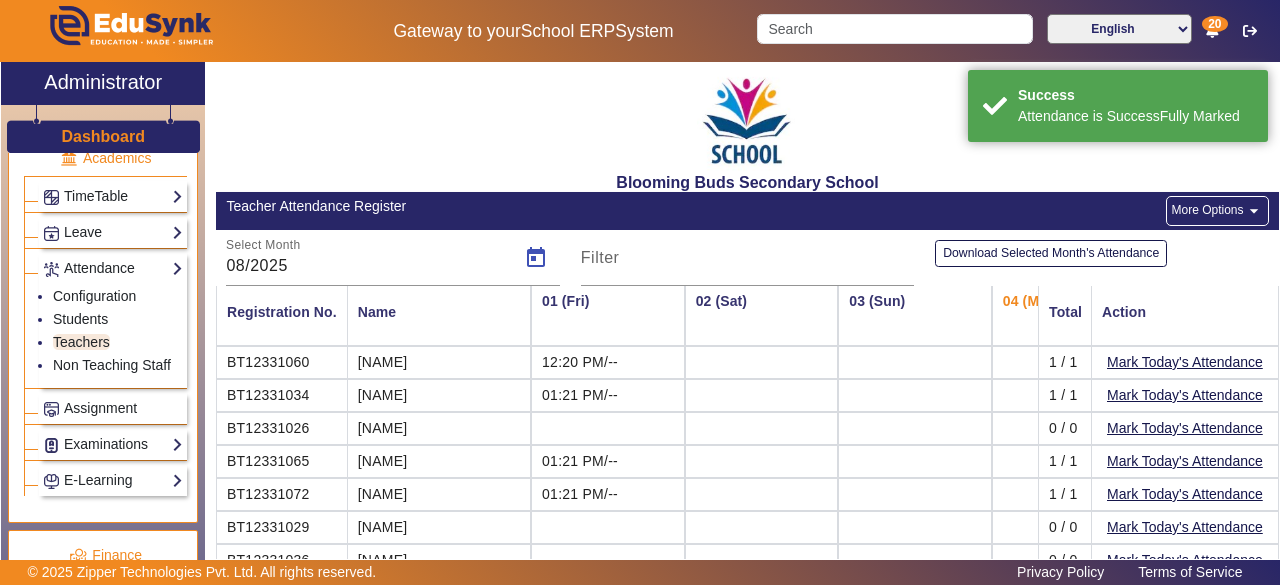 type on "07/2025" 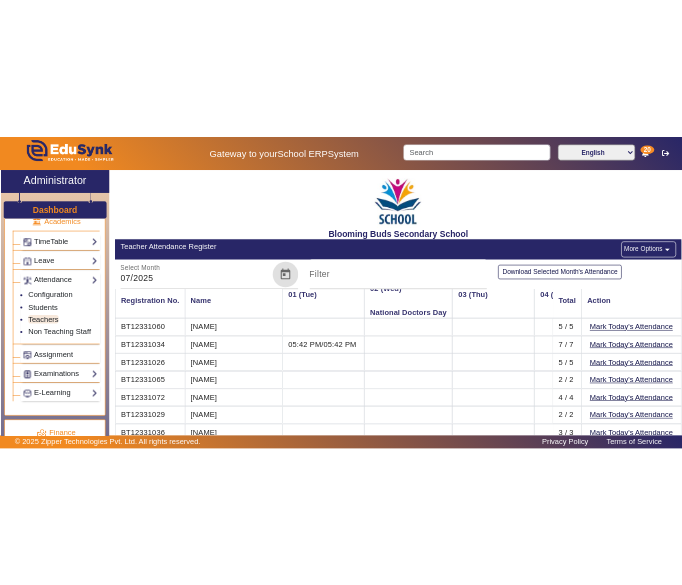 scroll, scrollTop: 0, scrollLeft: 1, axis: horizontal 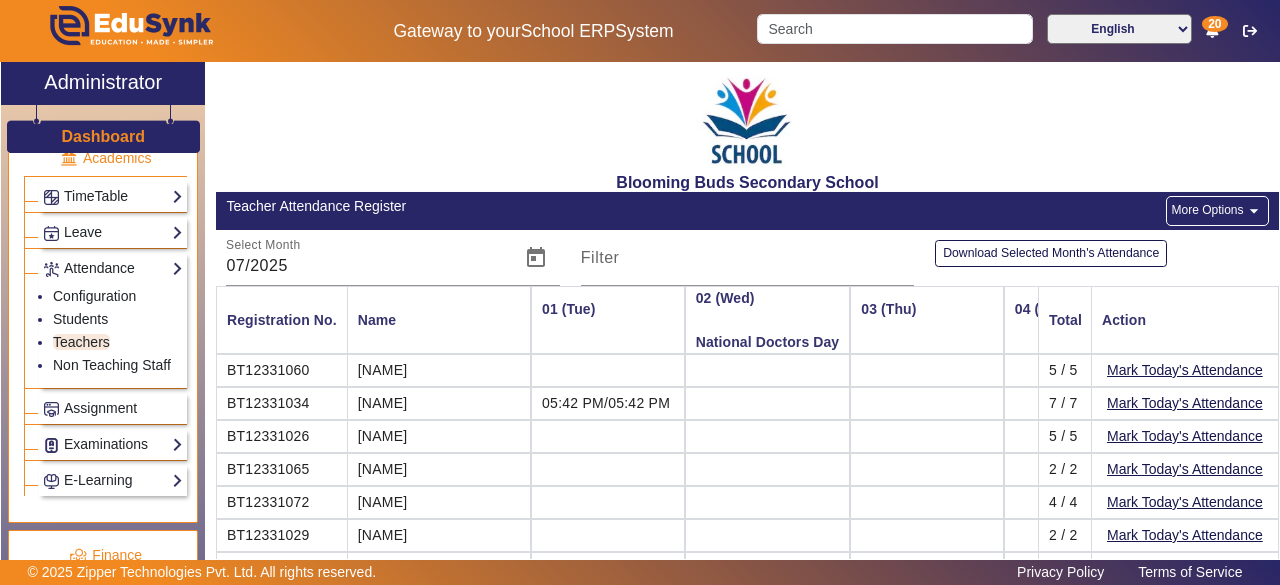click on "More Options  arrow_drop_down" 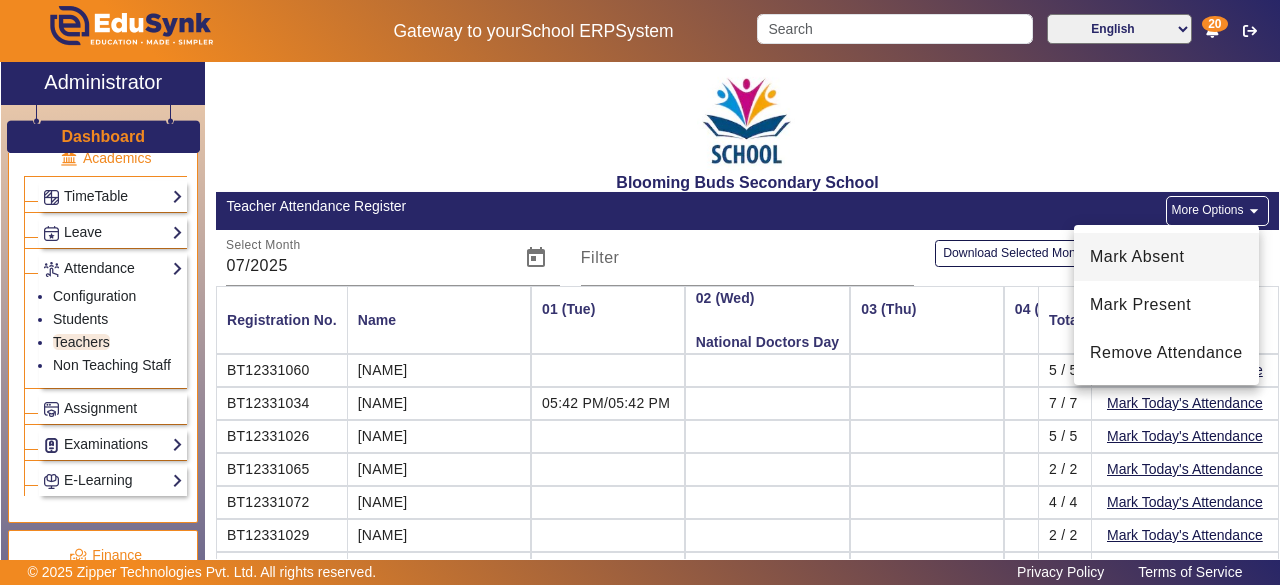 click on "Mark Absent" at bounding box center [1166, 257] 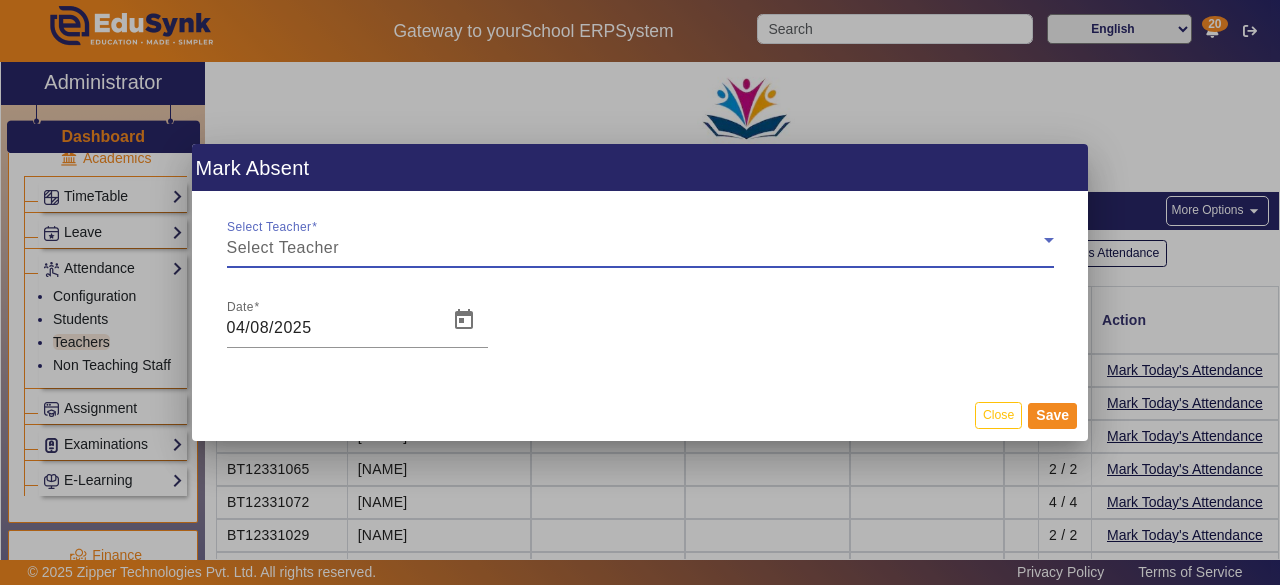 click on "Select Teacher" at bounding box center [635, 248] 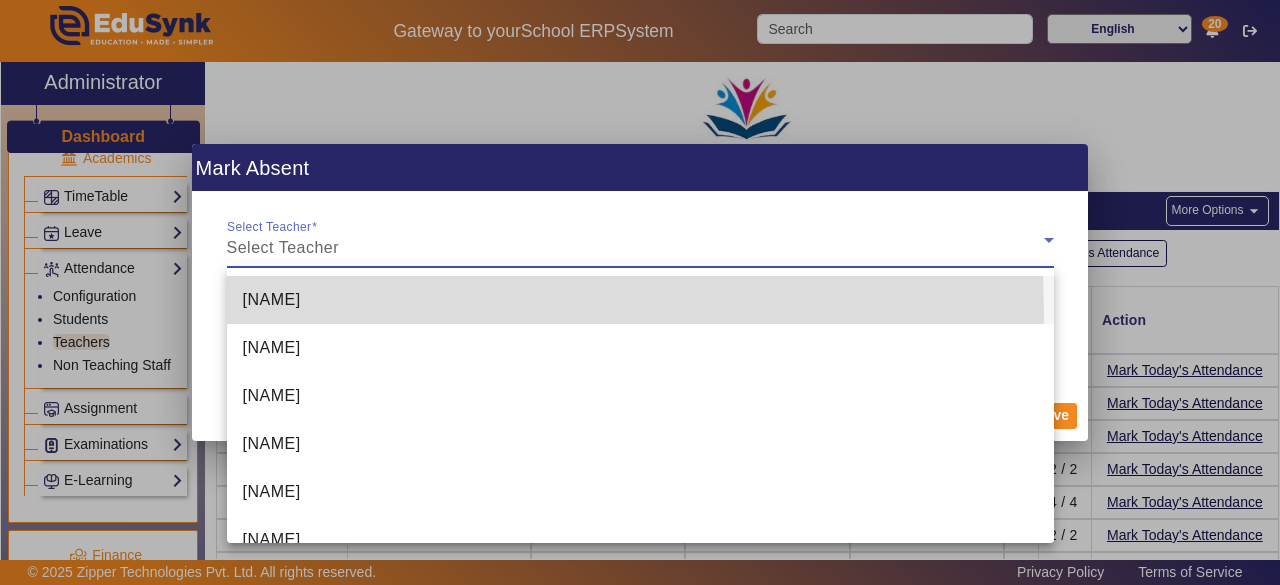 click on "[NAME]" at bounding box center (640, 300) 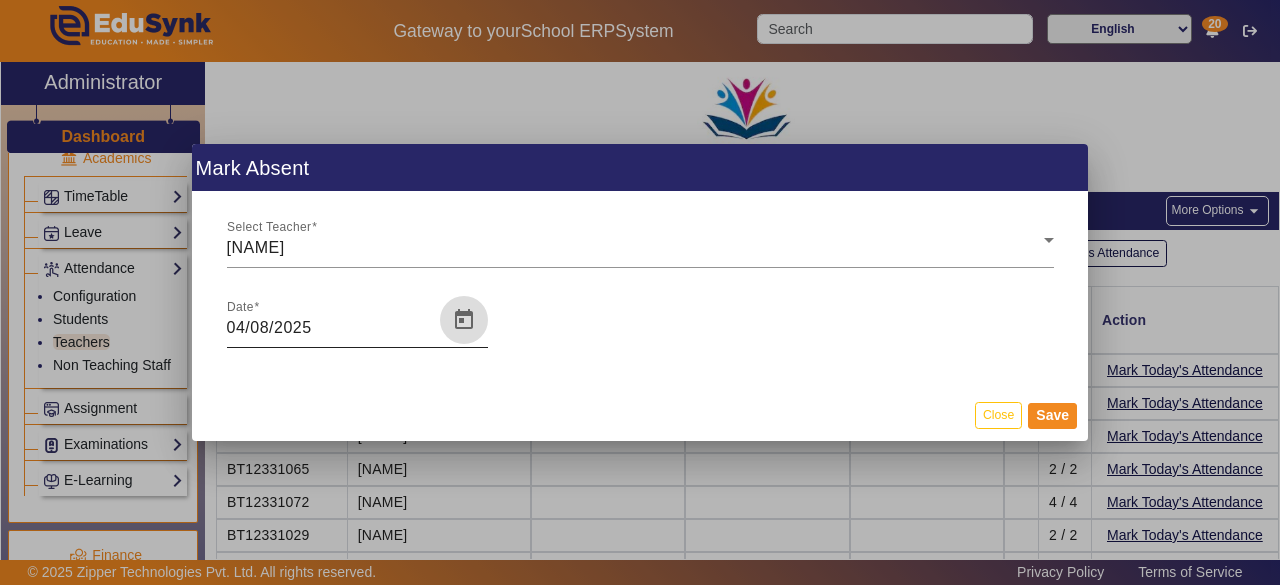 click at bounding box center (464, 320) 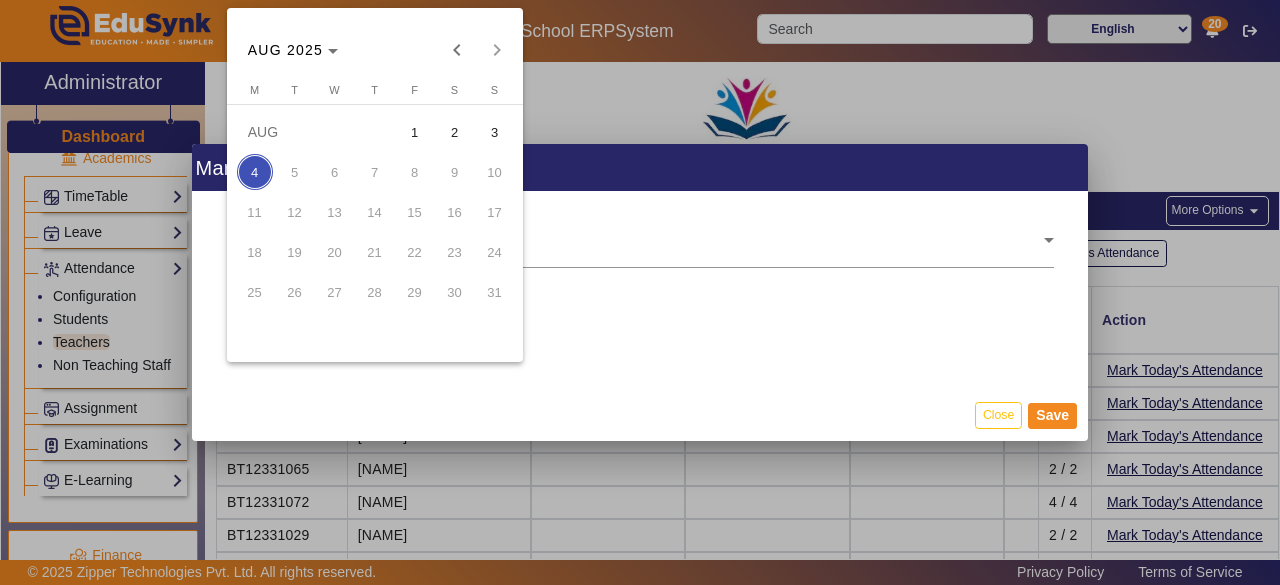 click at bounding box center [640, 292] 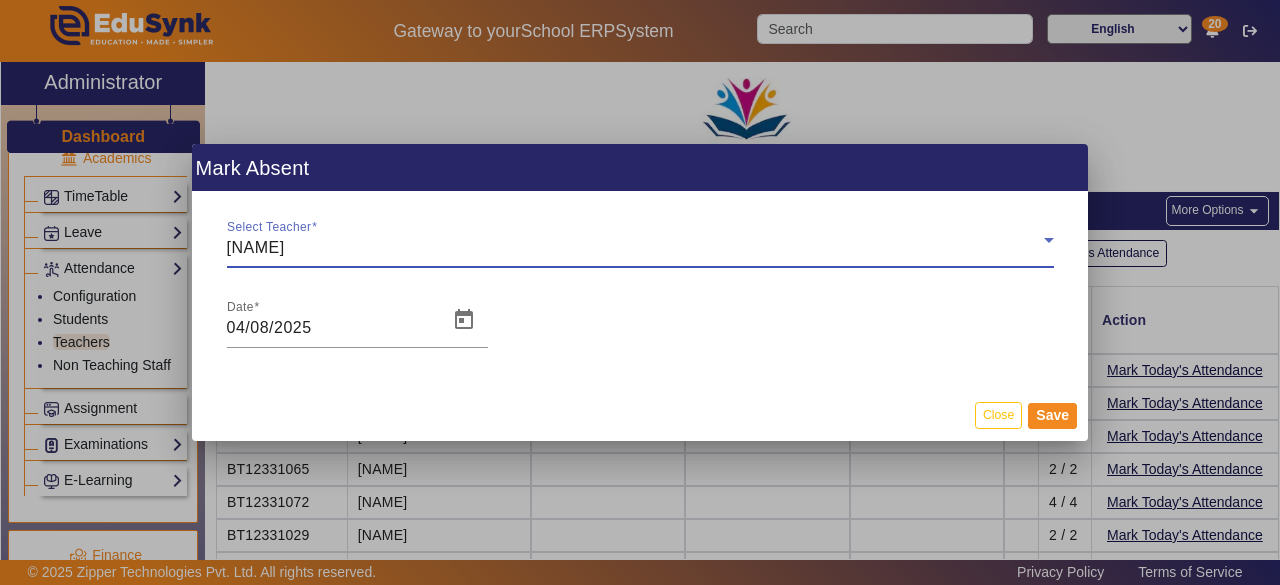 click on "[NAME]" at bounding box center (635, 248) 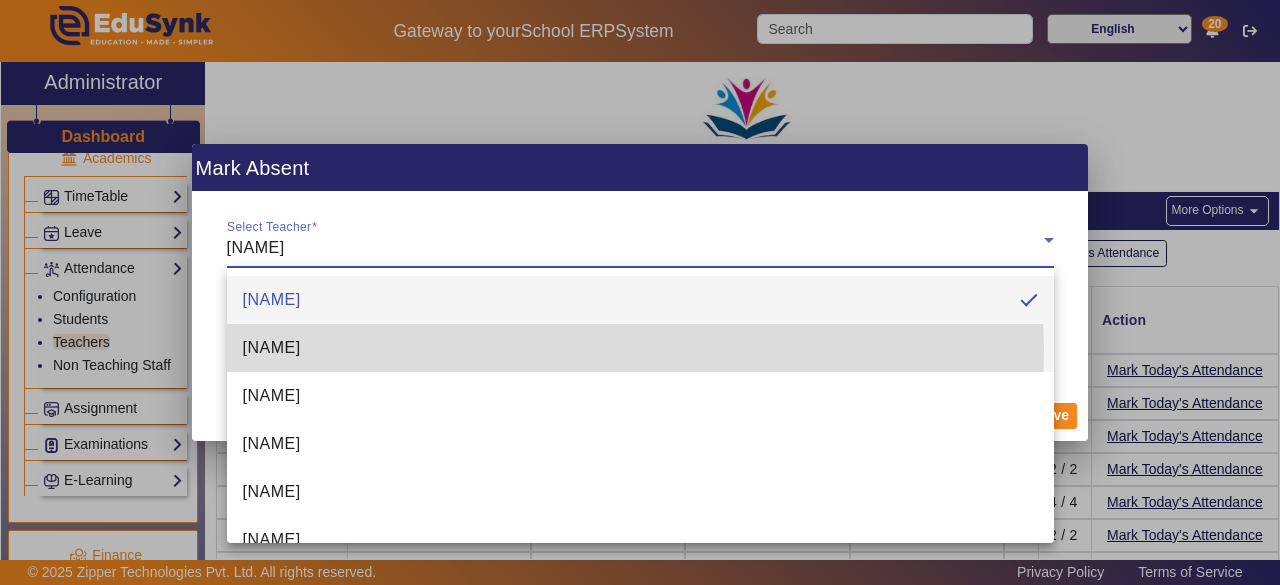 click on "[NAME]" at bounding box center (640, 348) 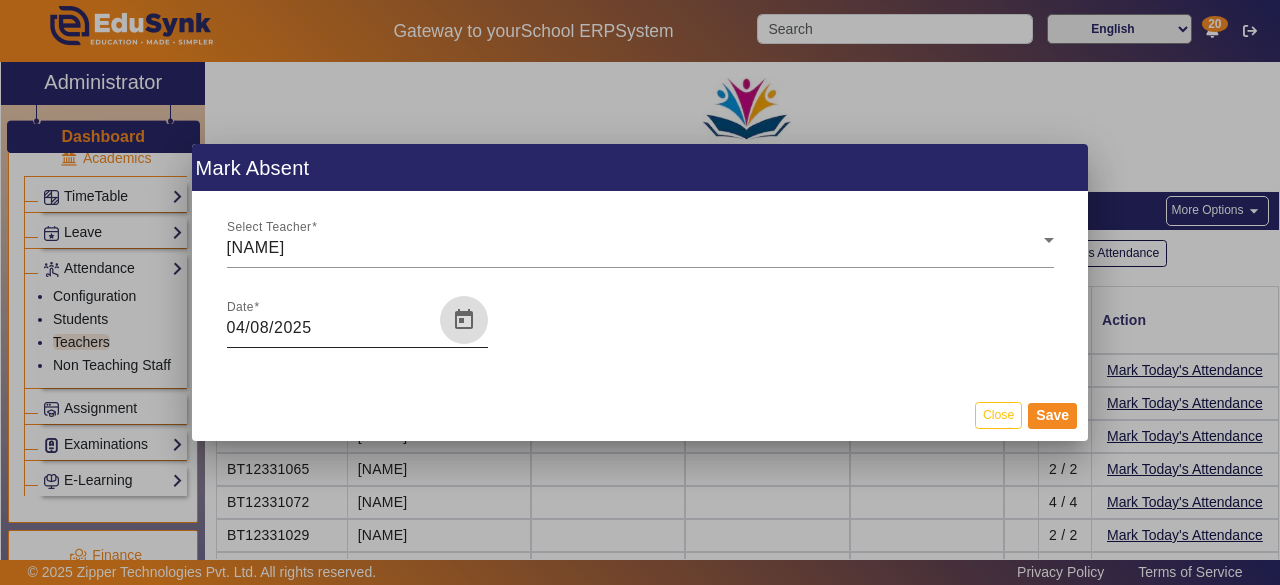 click at bounding box center (464, 320) 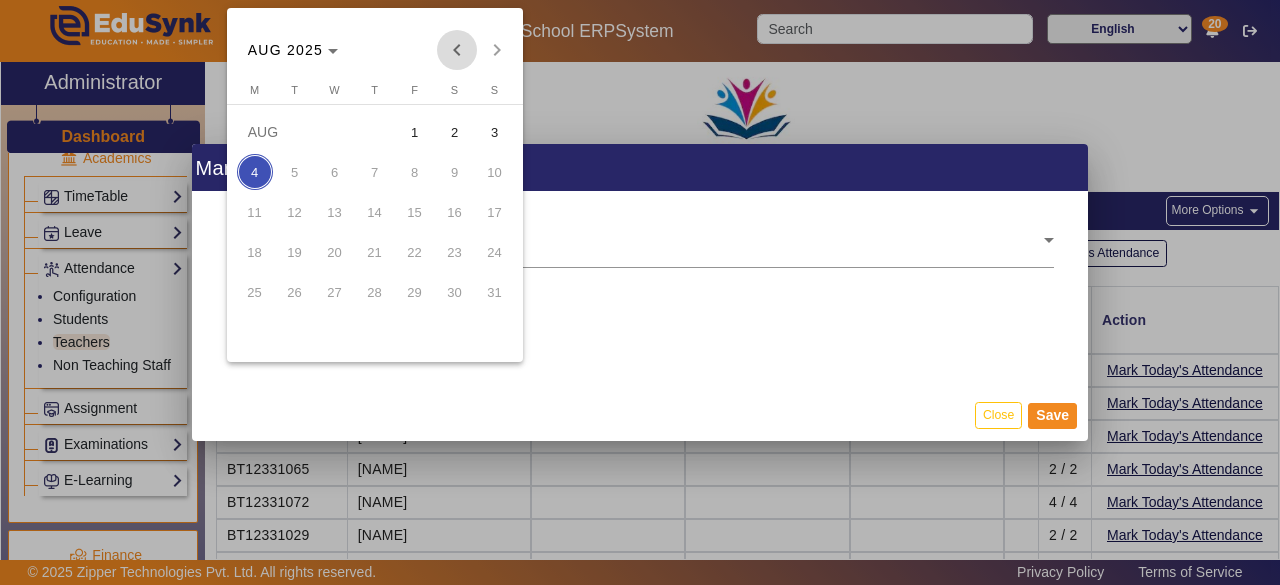click at bounding box center (457, 50) 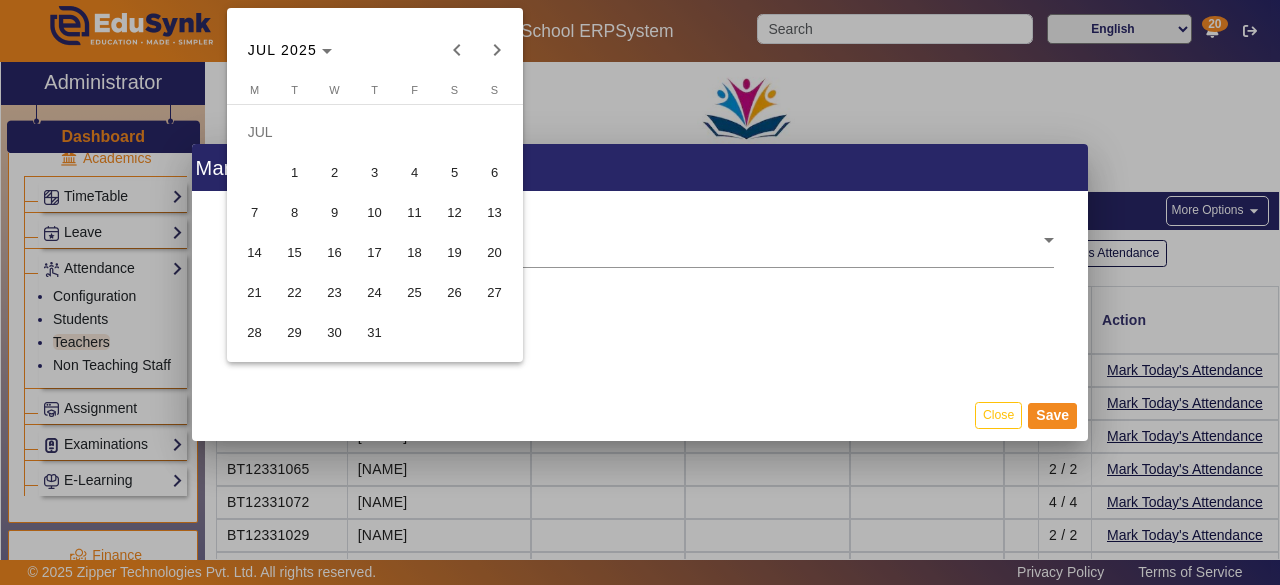 click on "1" at bounding box center [295, 172] 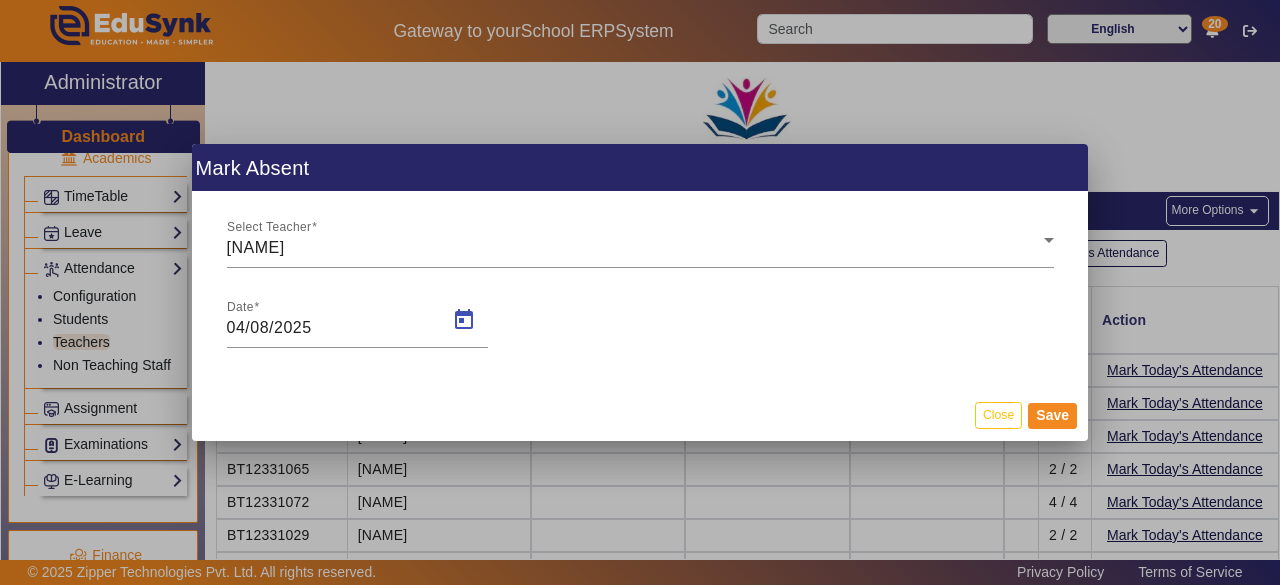 type on "01/07/2025" 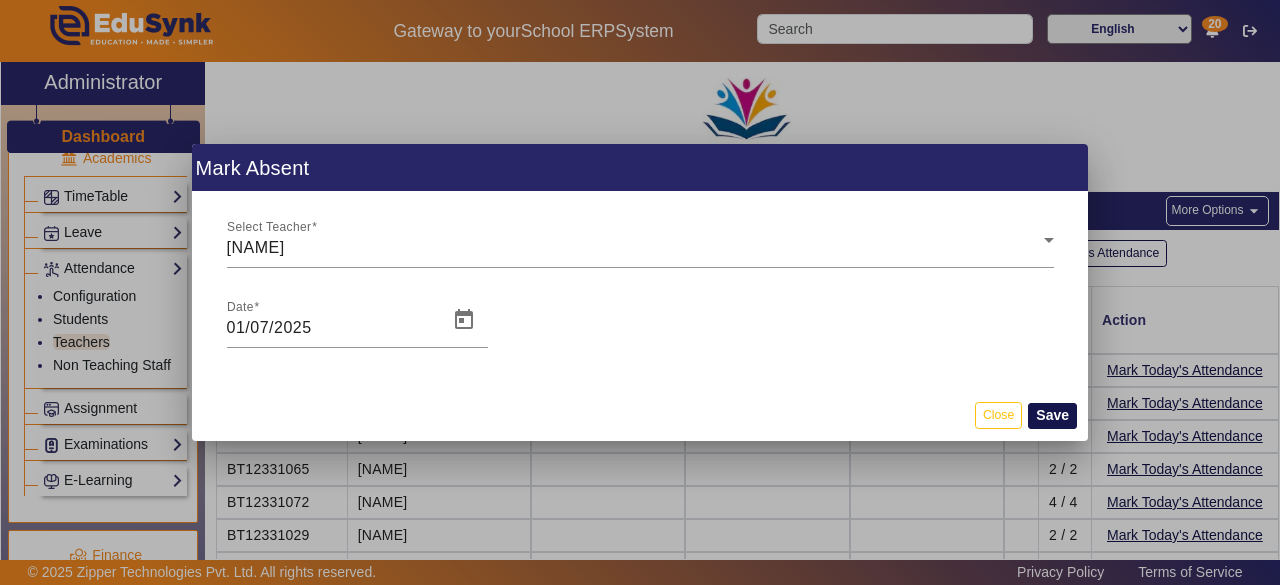click on "Save" at bounding box center (1052, 416) 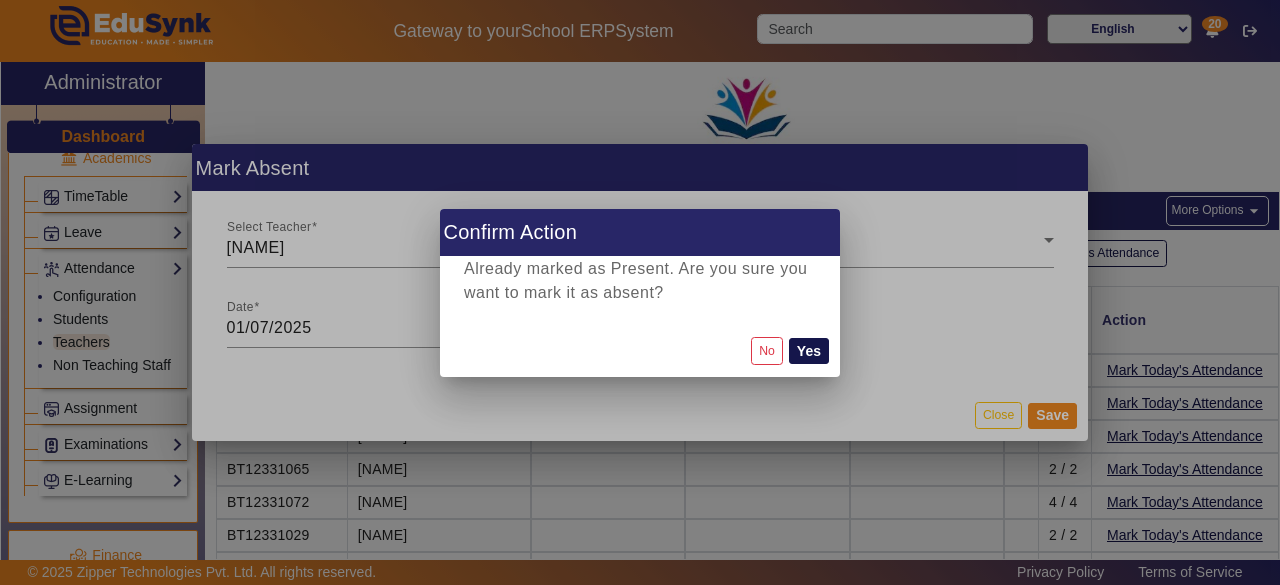 click on "Yes" at bounding box center (809, 351) 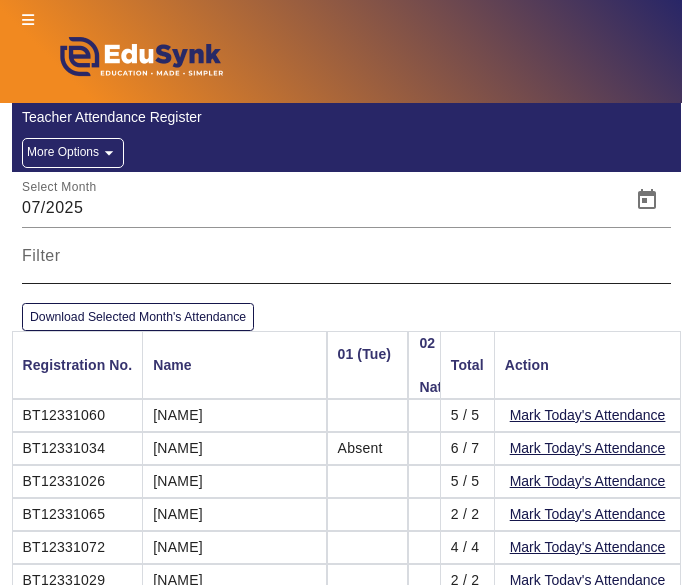 scroll, scrollTop: 132, scrollLeft: 0, axis: vertical 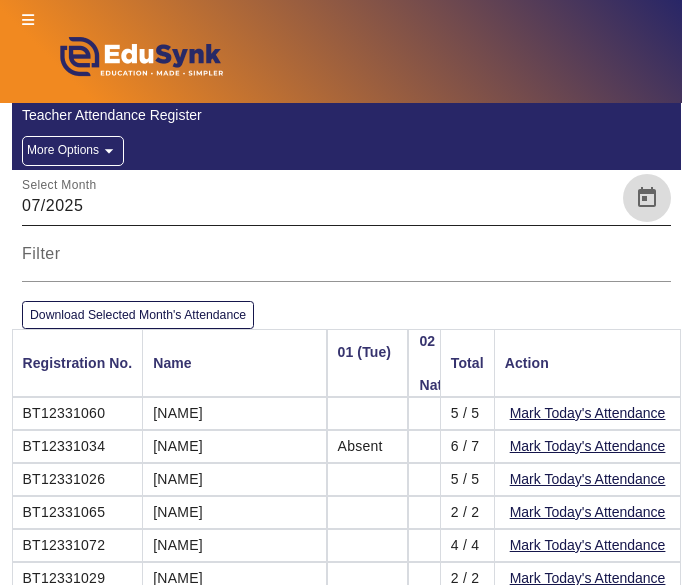 click 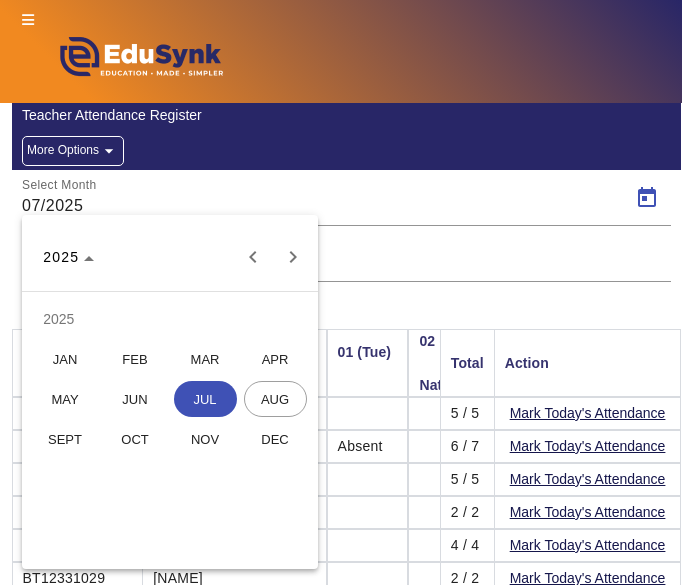 click at bounding box center (341, 292) 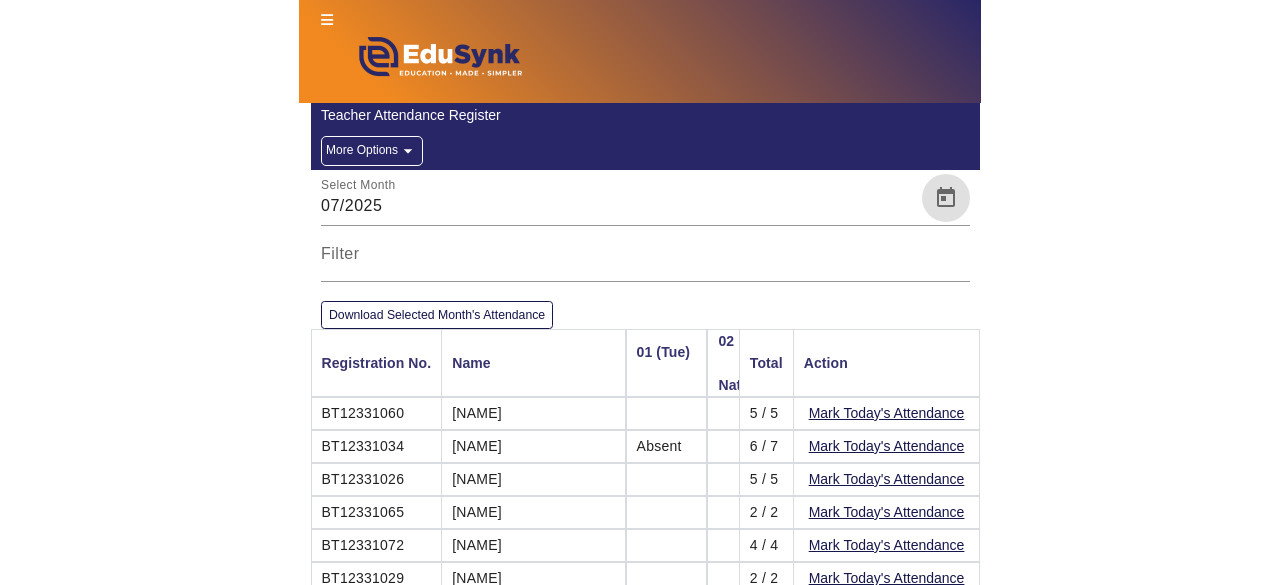scroll, scrollTop: 13, scrollLeft: 0, axis: vertical 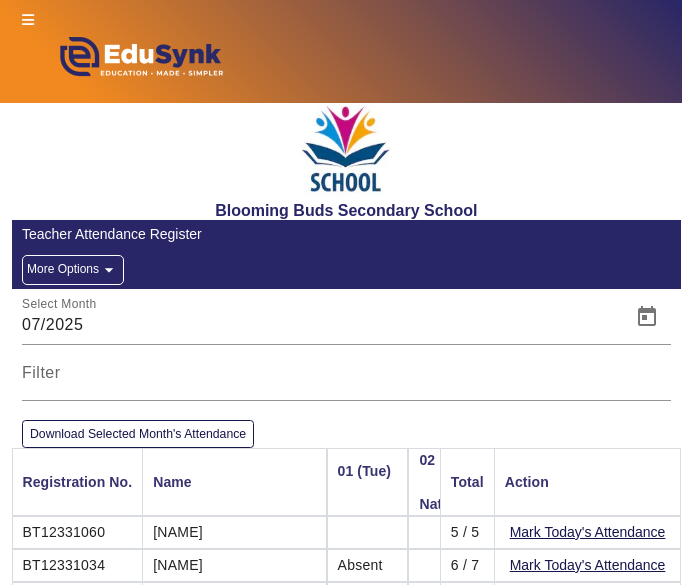 click on "arrow_drop_down" 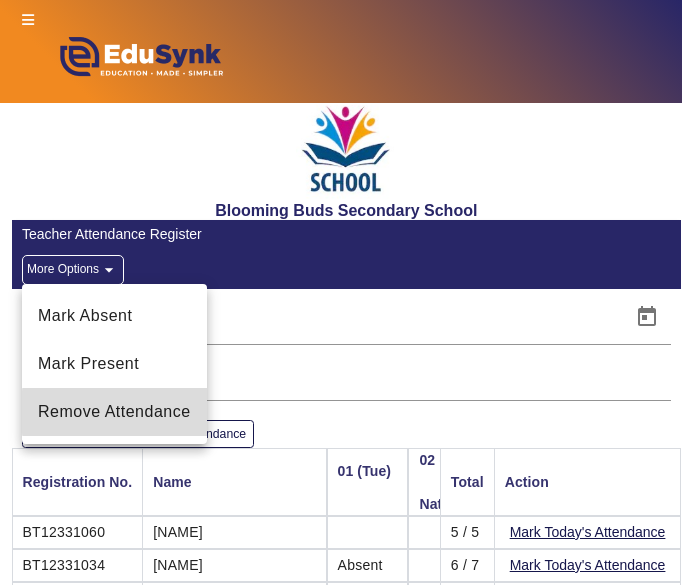click on "Remove Attendance" at bounding box center (114, 412) 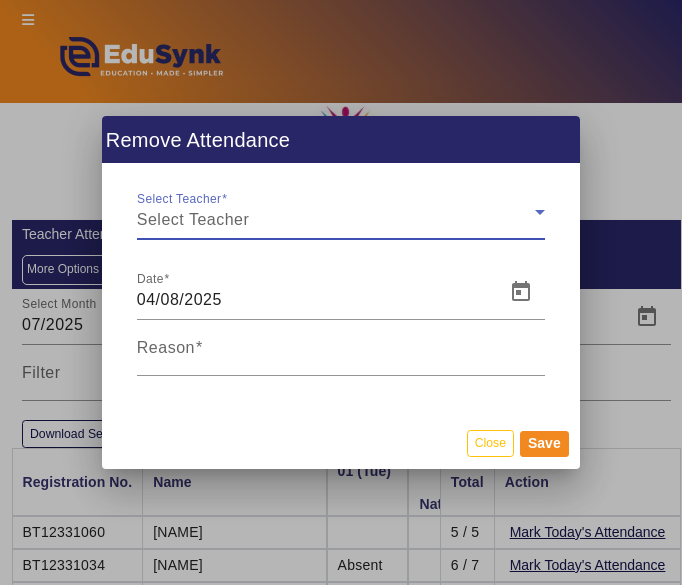 click on "Select Teacher" at bounding box center [336, 220] 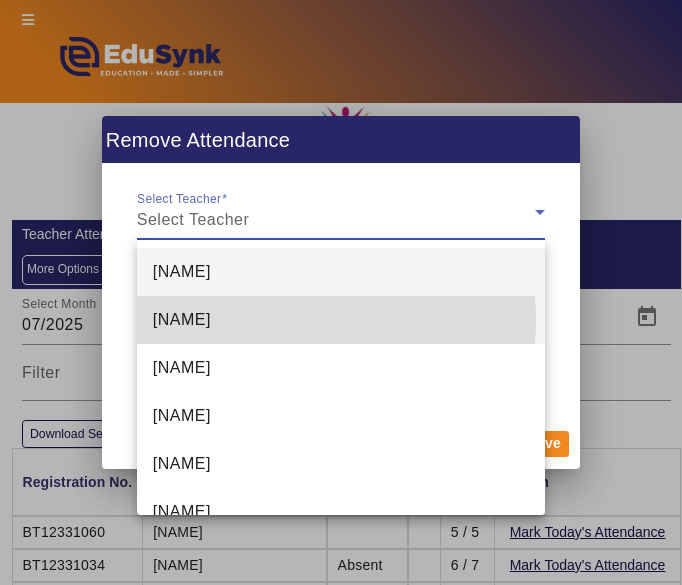 click on "[NAME]" at bounding box center [341, 320] 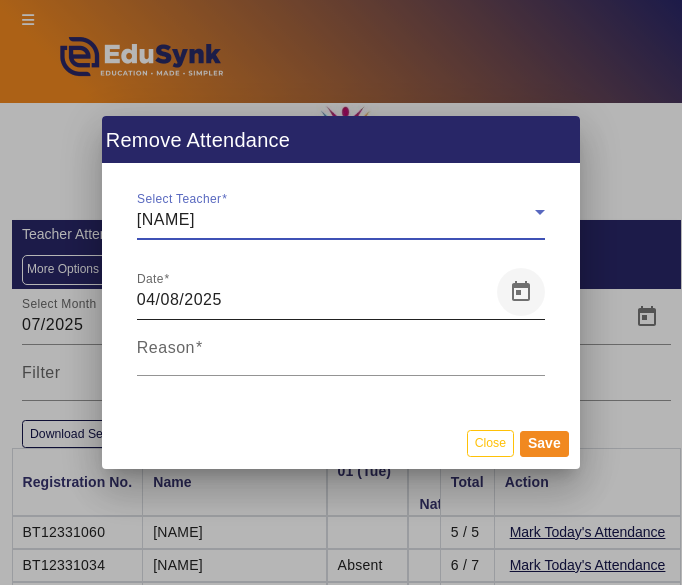 click at bounding box center [521, 292] 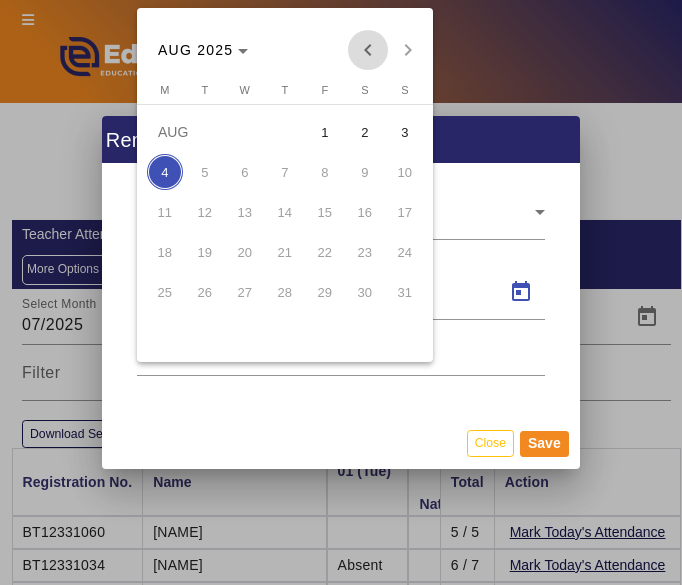 click at bounding box center [368, 50] 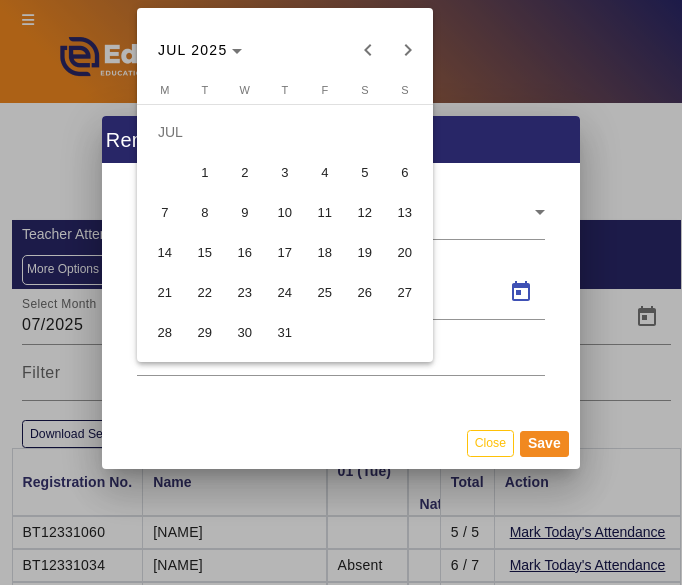 click on "1" at bounding box center [205, 172] 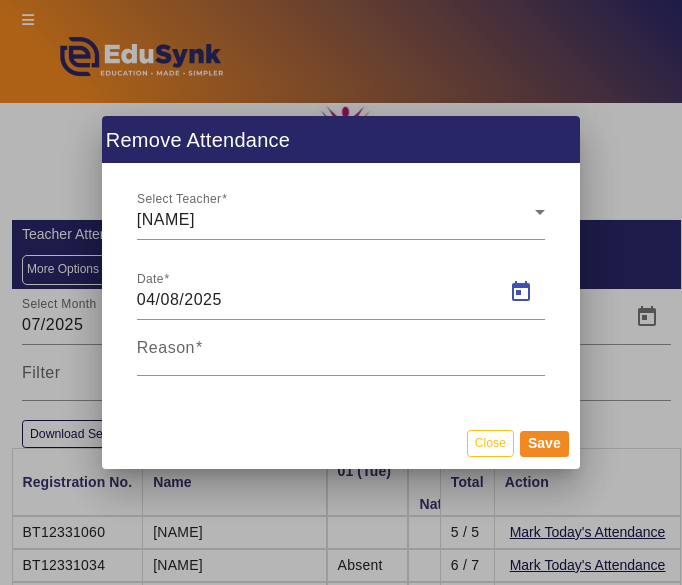 type on "01/07/2025" 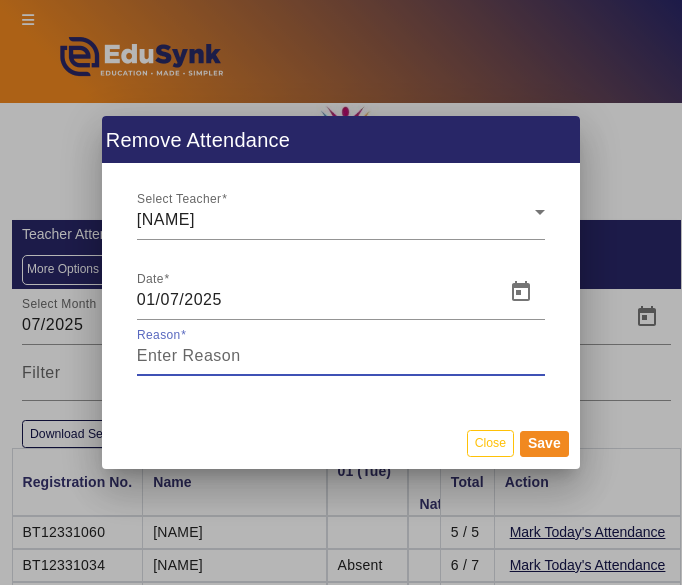 click on "Reason" at bounding box center [341, 356] 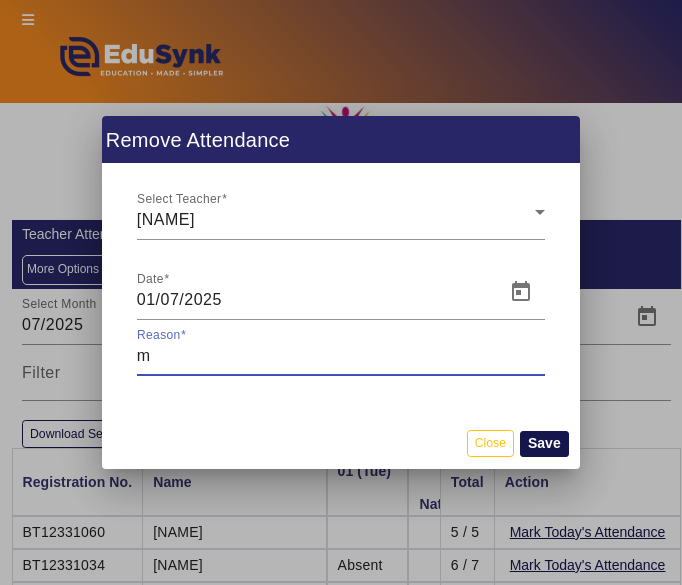 type on "m" 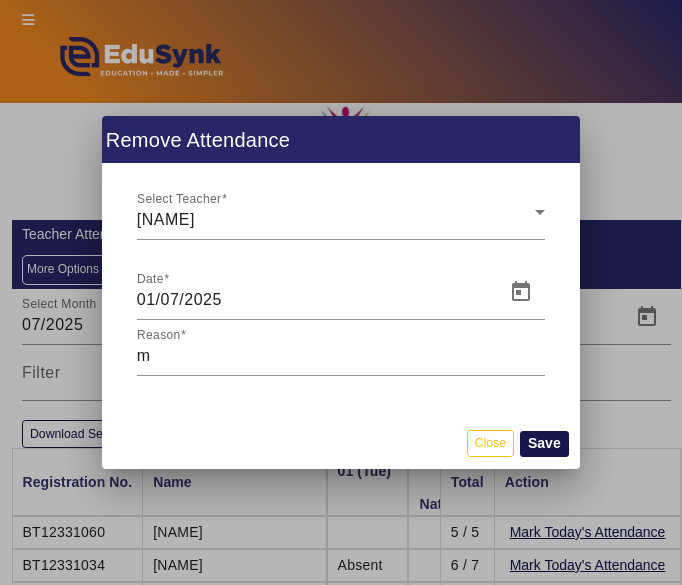click on "Save" at bounding box center [544, 444] 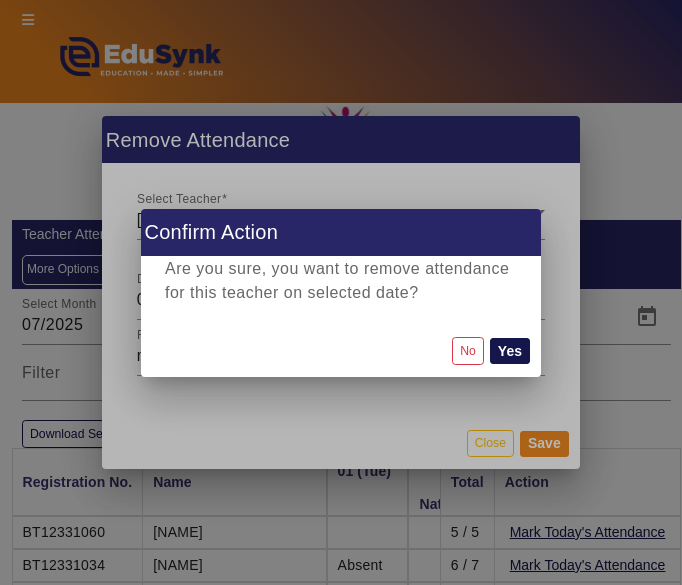 click on "Yes" at bounding box center [510, 351] 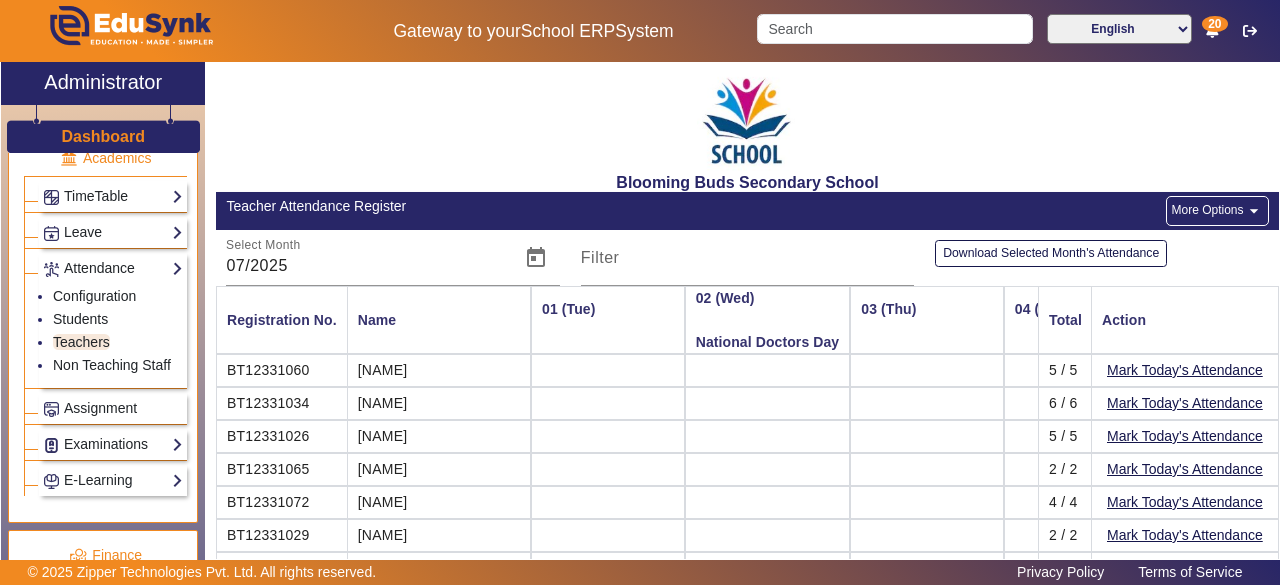 scroll, scrollTop: 1, scrollLeft: 0, axis: vertical 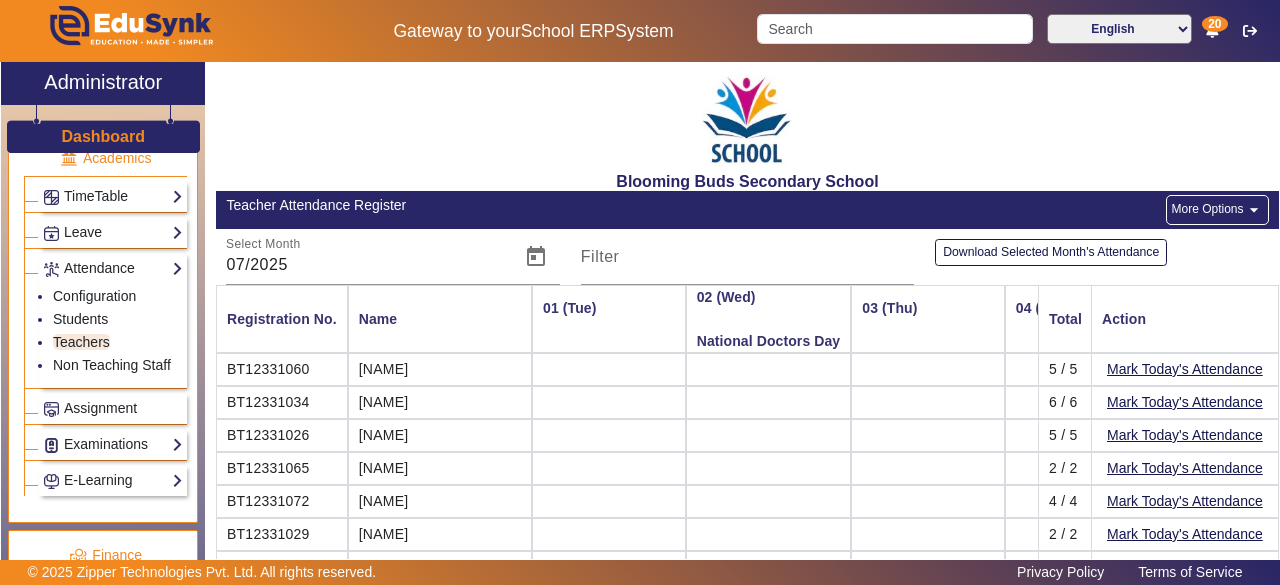 click on "More Options  arrow_drop_down" 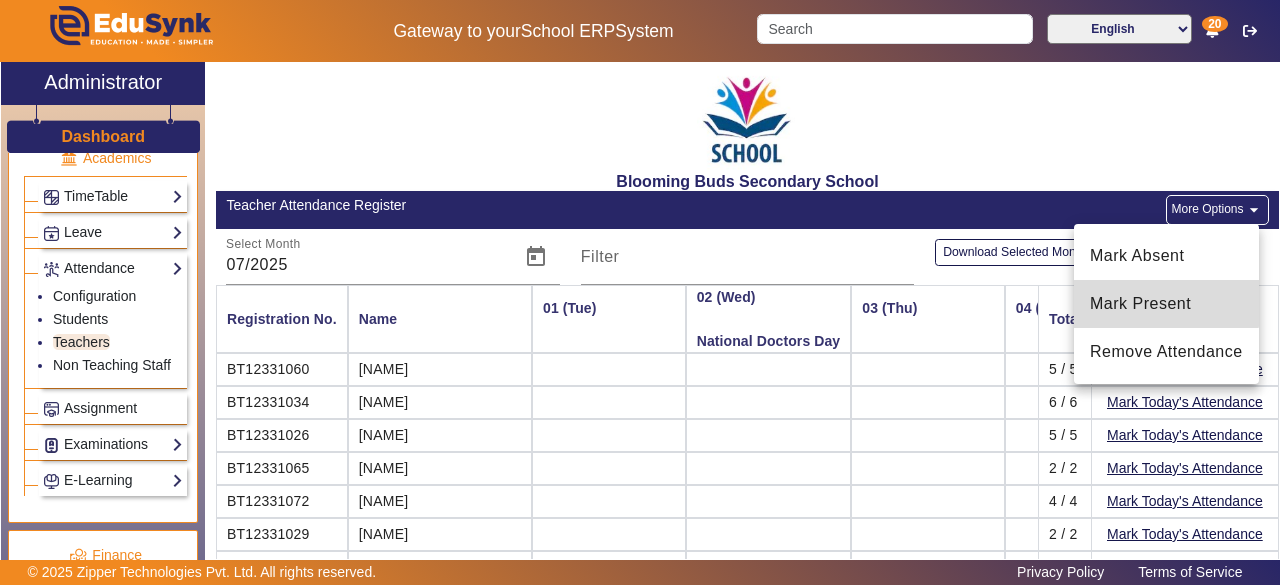 click on "Mark Present" at bounding box center (1166, 304) 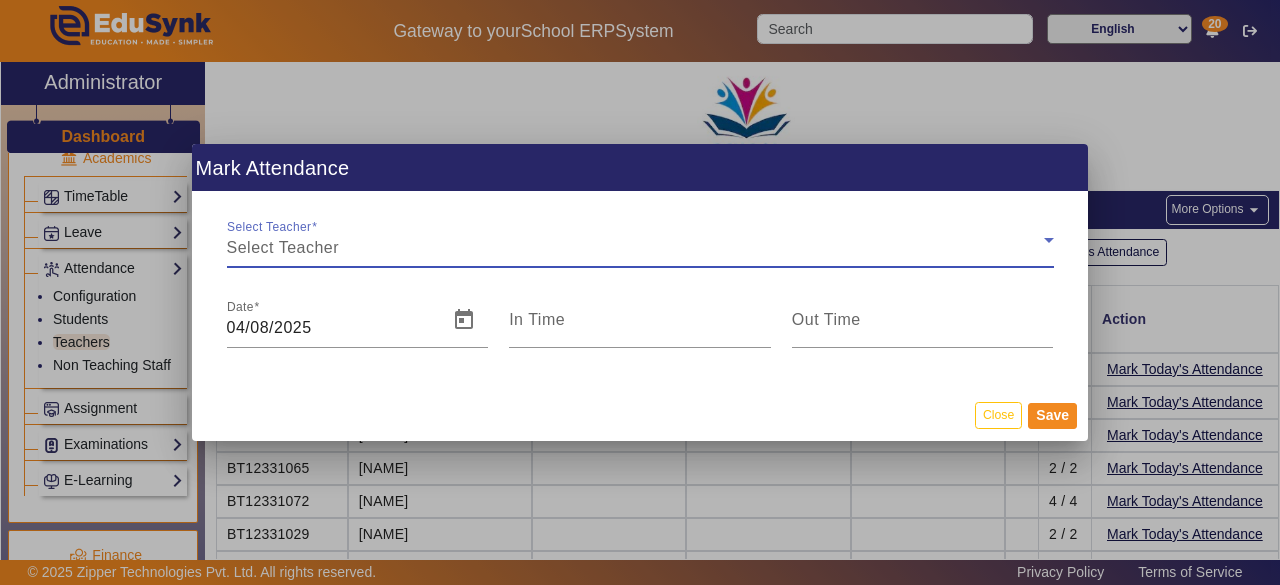 click on "Select Teacher" at bounding box center [635, 248] 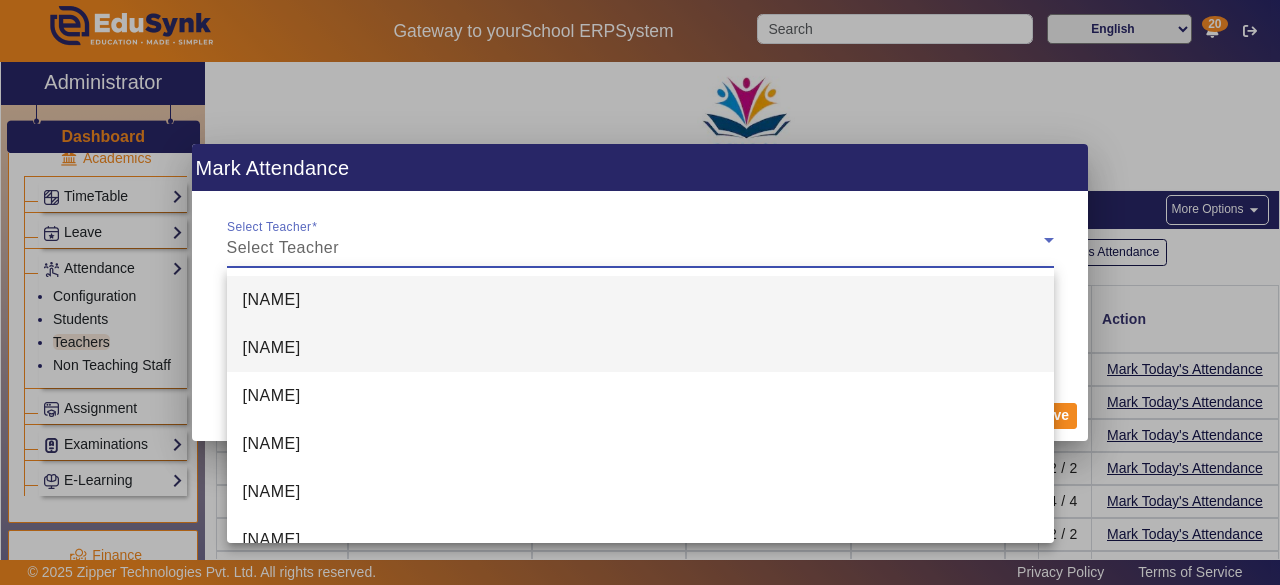 click on "[NAME]" at bounding box center [272, 348] 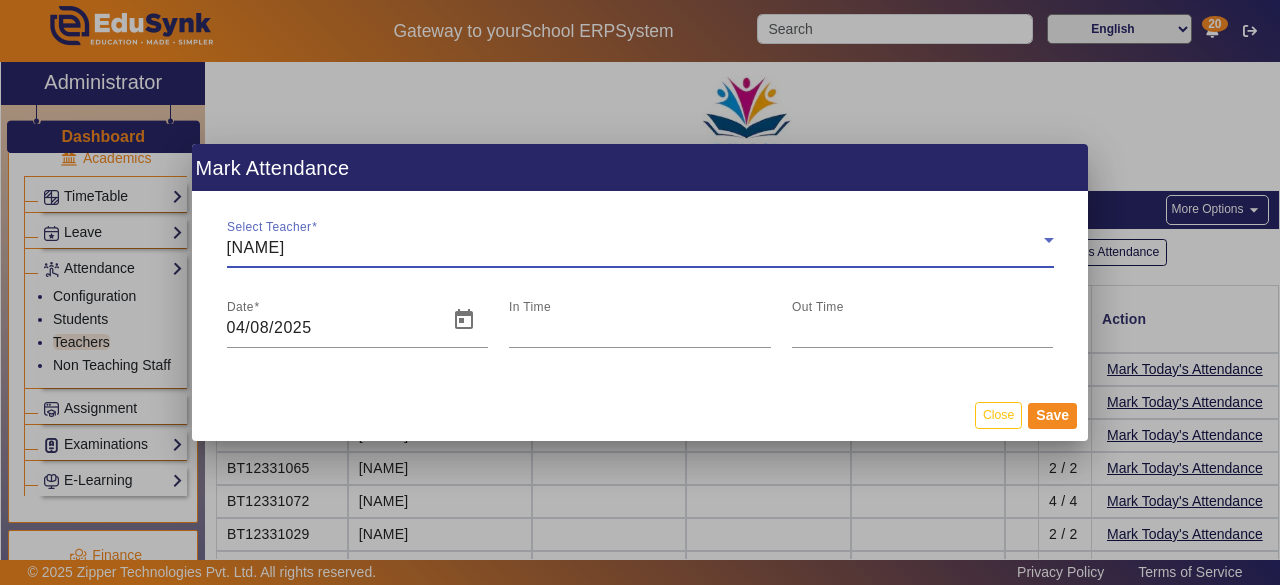 type on "5:53 pm" 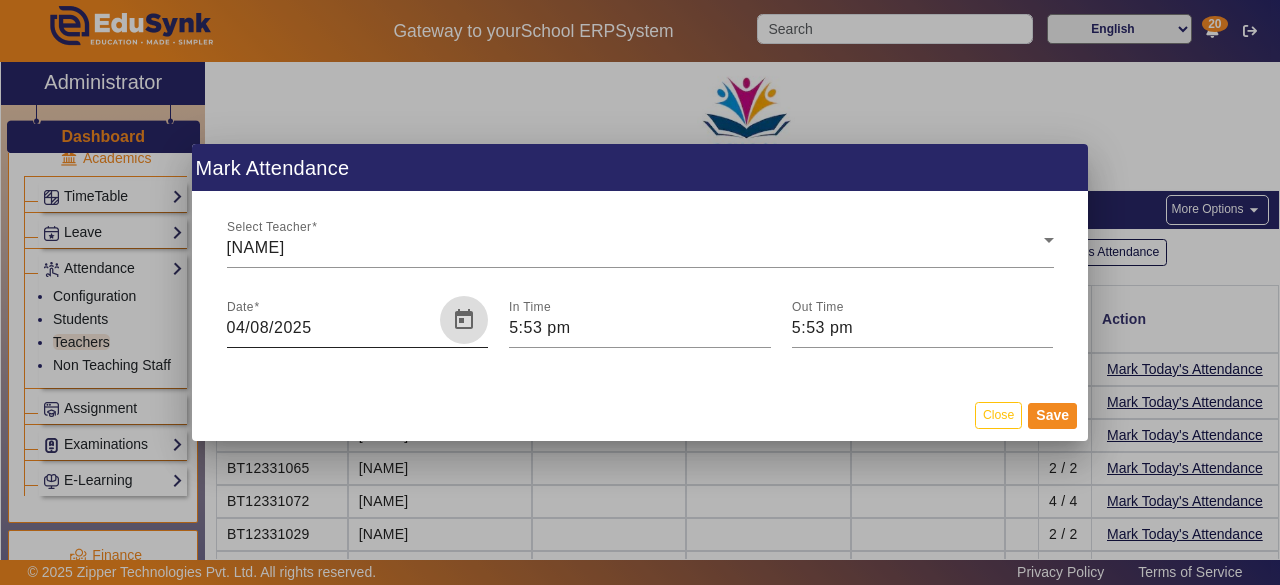 click at bounding box center [464, 320] 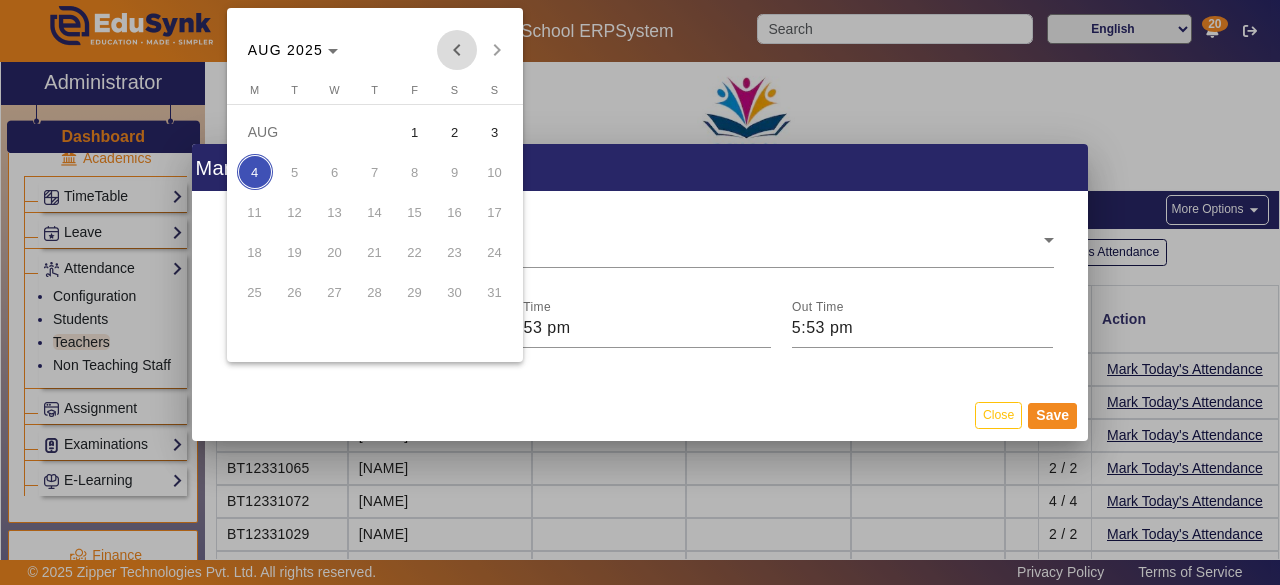 click at bounding box center (457, 50) 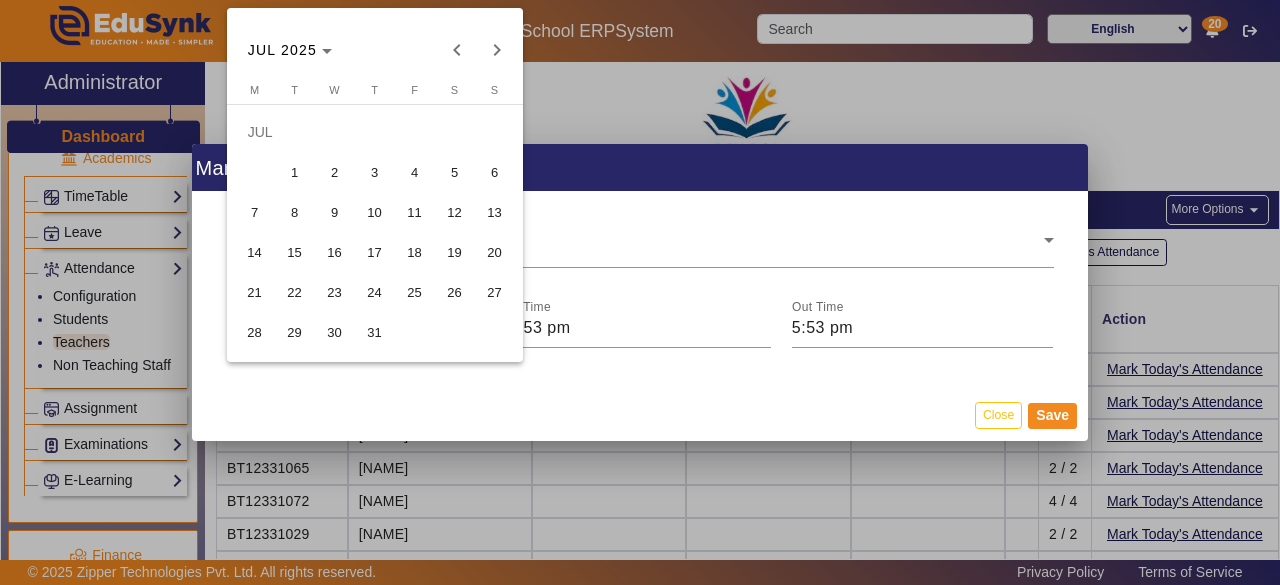 click on "1" at bounding box center (295, 172) 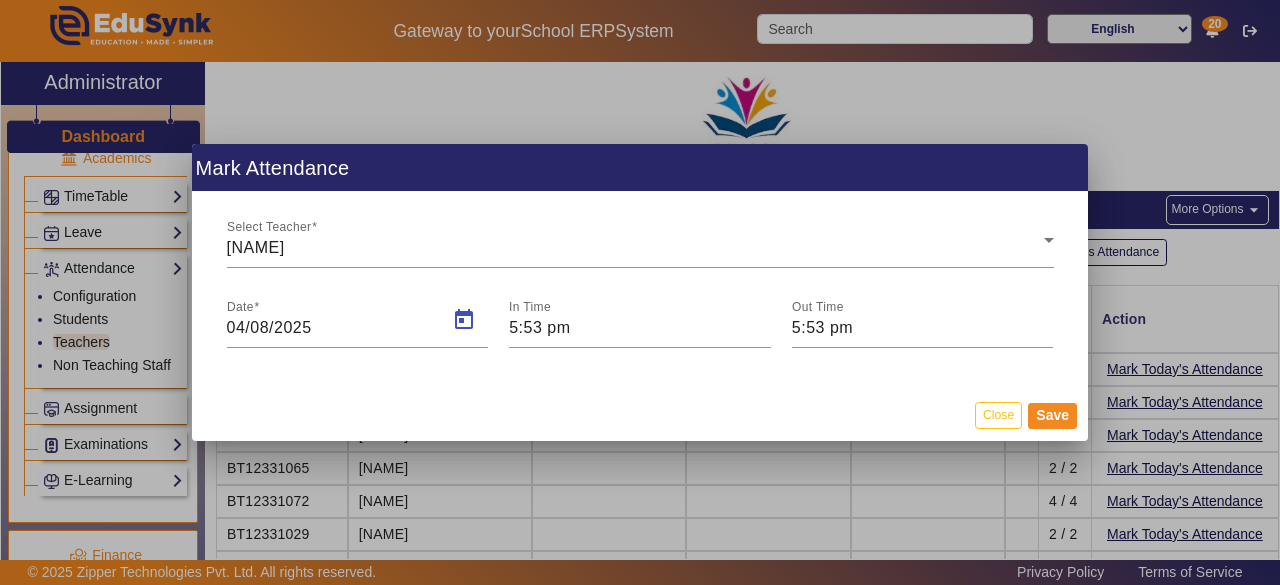 type on "01/07/2025" 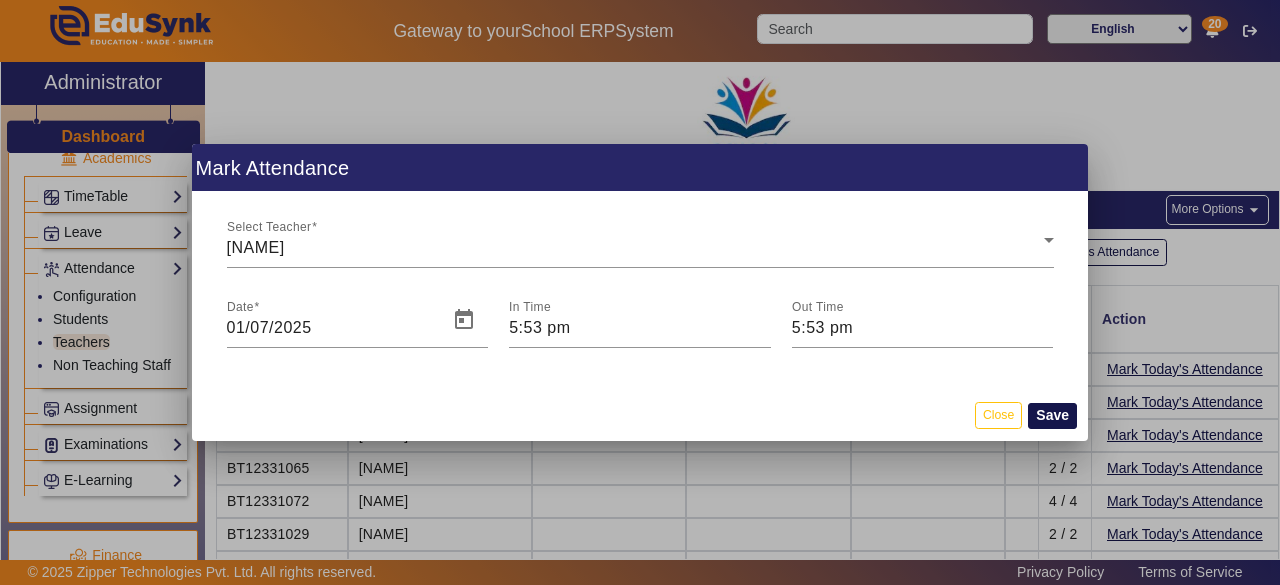 click on "Save" at bounding box center [1052, 416] 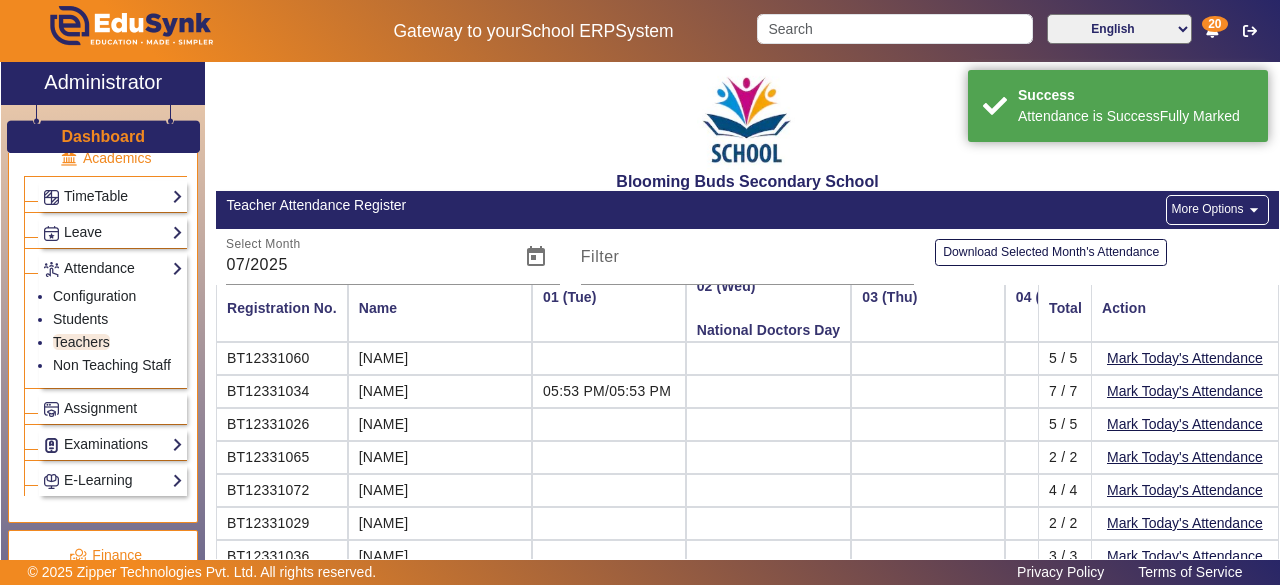 scroll, scrollTop: 0, scrollLeft: 0, axis: both 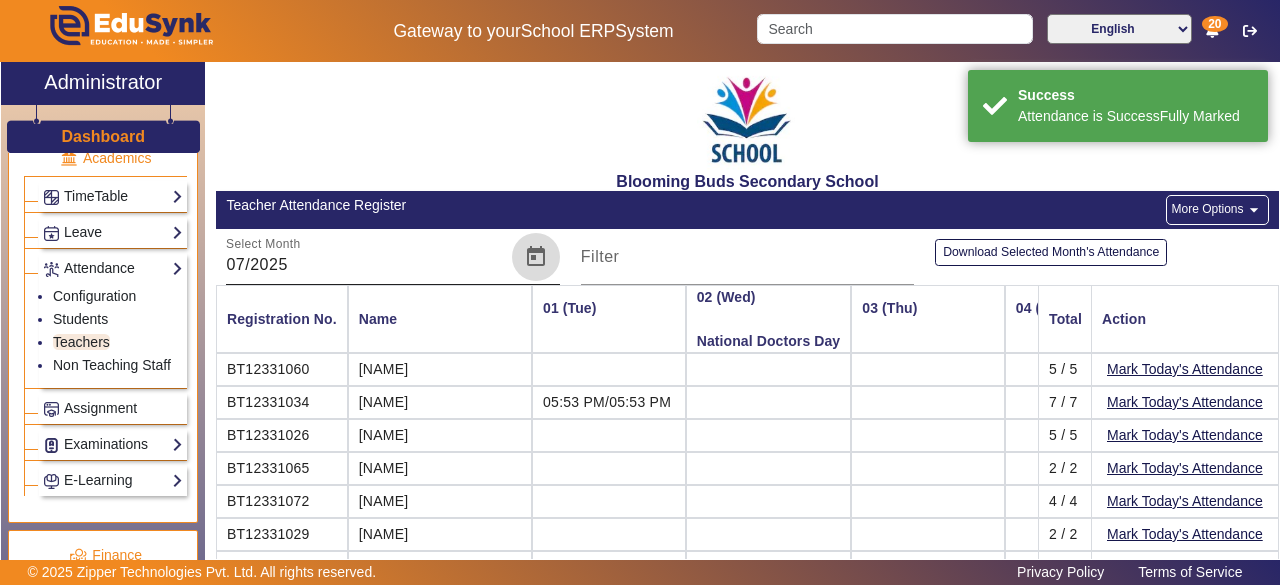 click 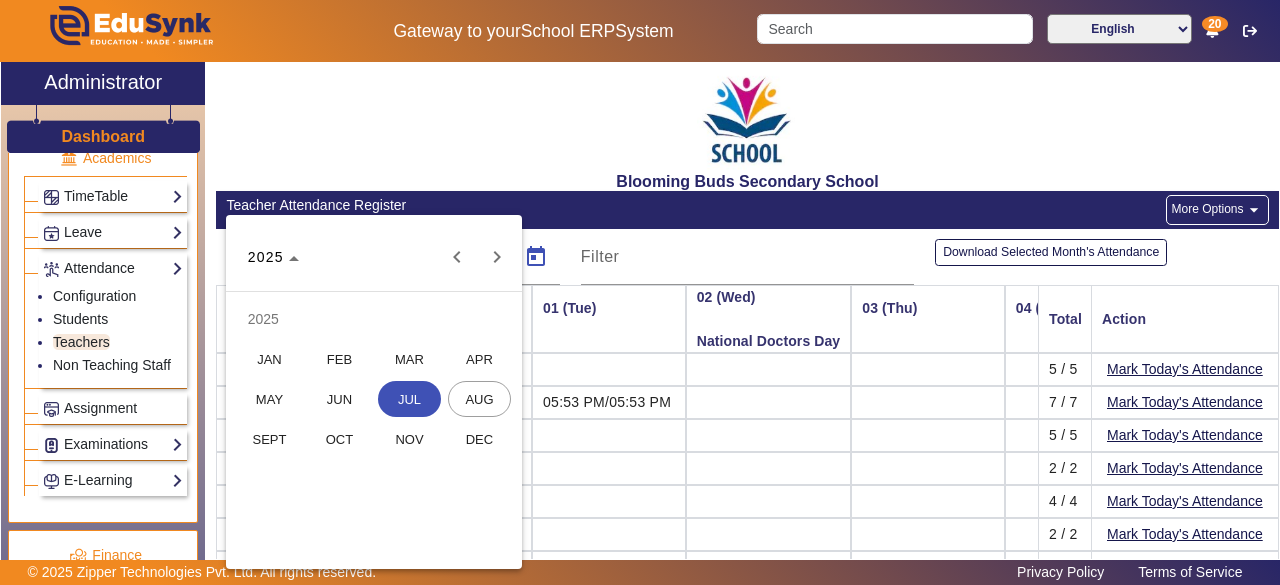 click on "AUG" at bounding box center (479, 399) 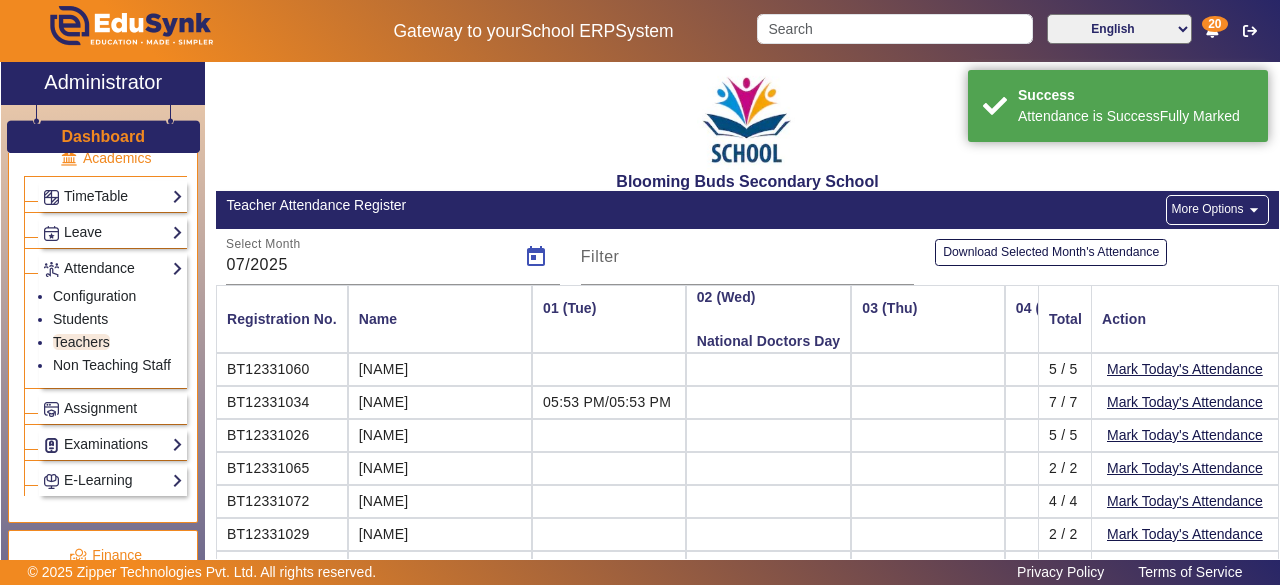 type on "08/2025" 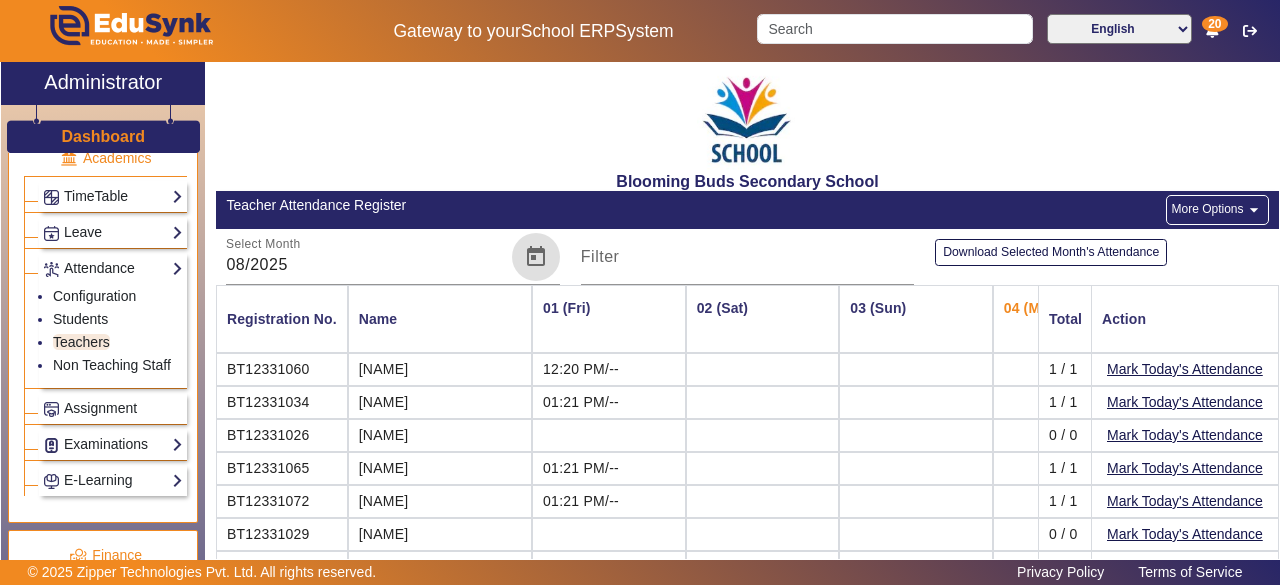 scroll, scrollTop: 0, scrollLeft: 0, axis: both 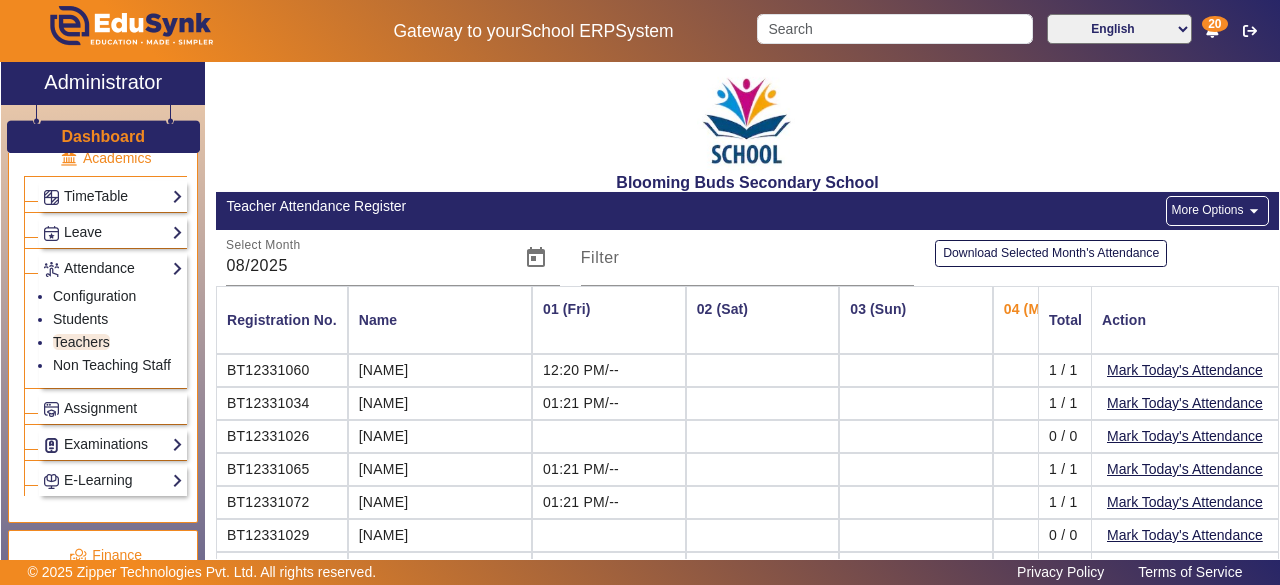 click on "More Options  arrow_drop_down" 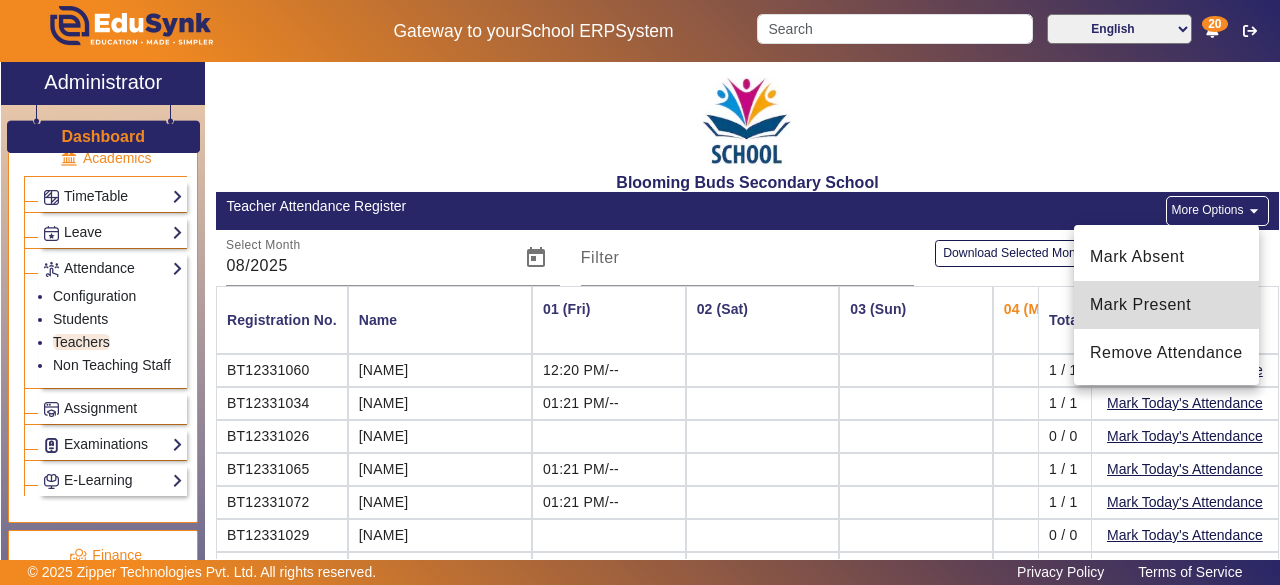 click on "Mark Present" at bounding box center (1166, 305) 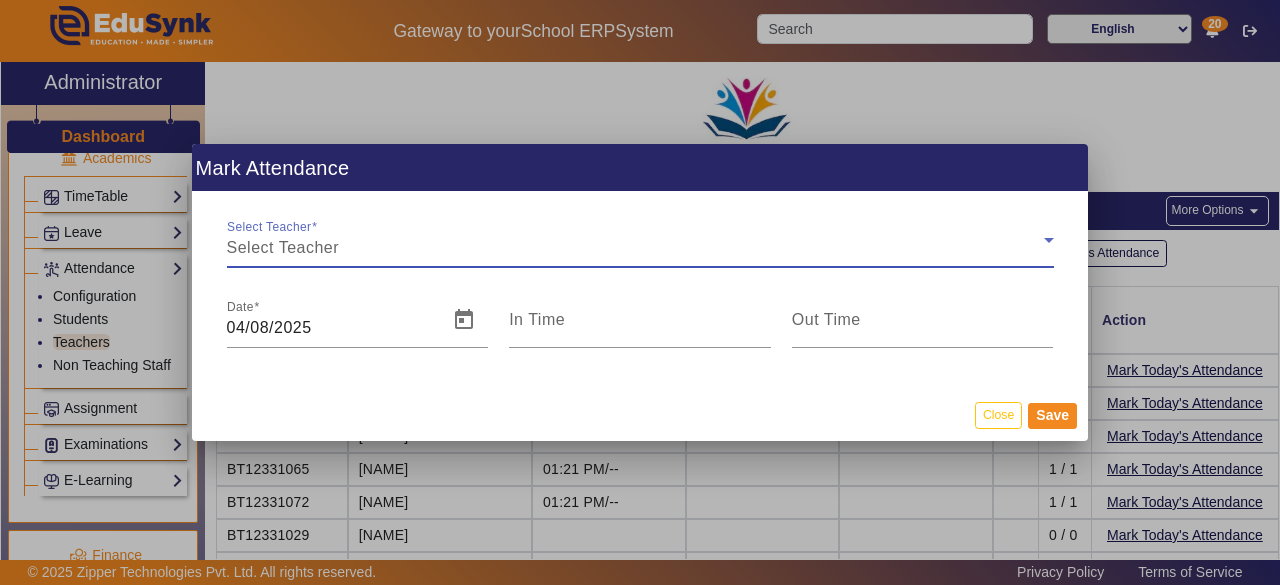 click on "Select Teacher" at bounding box center [635, 248] 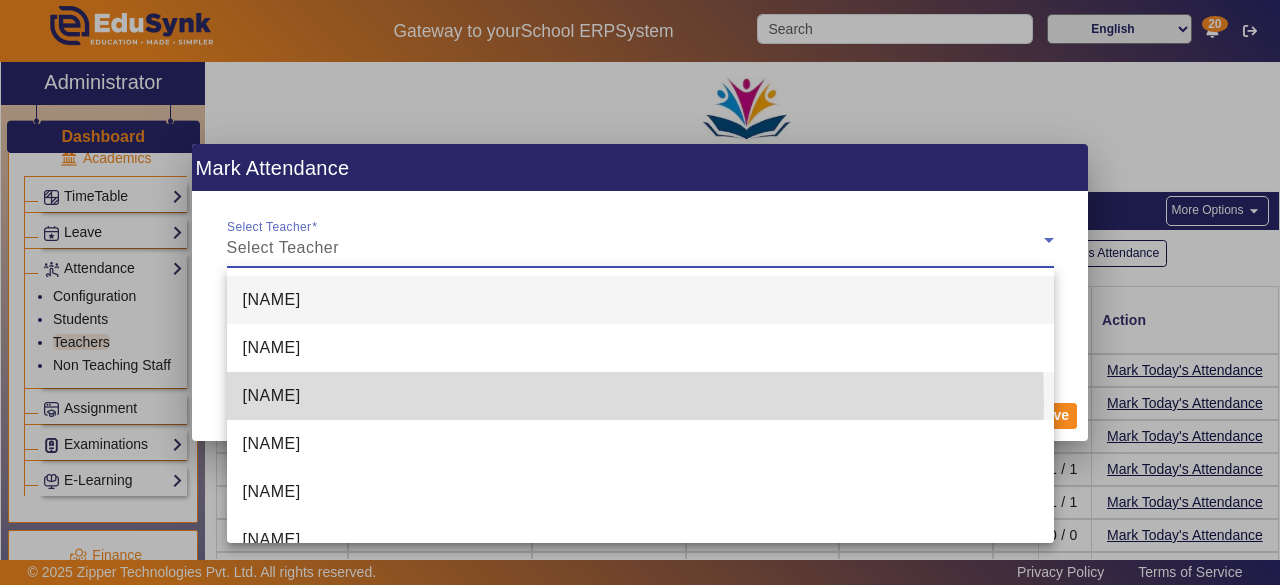 click on "[NAME]" at bounding box center [640, 396] 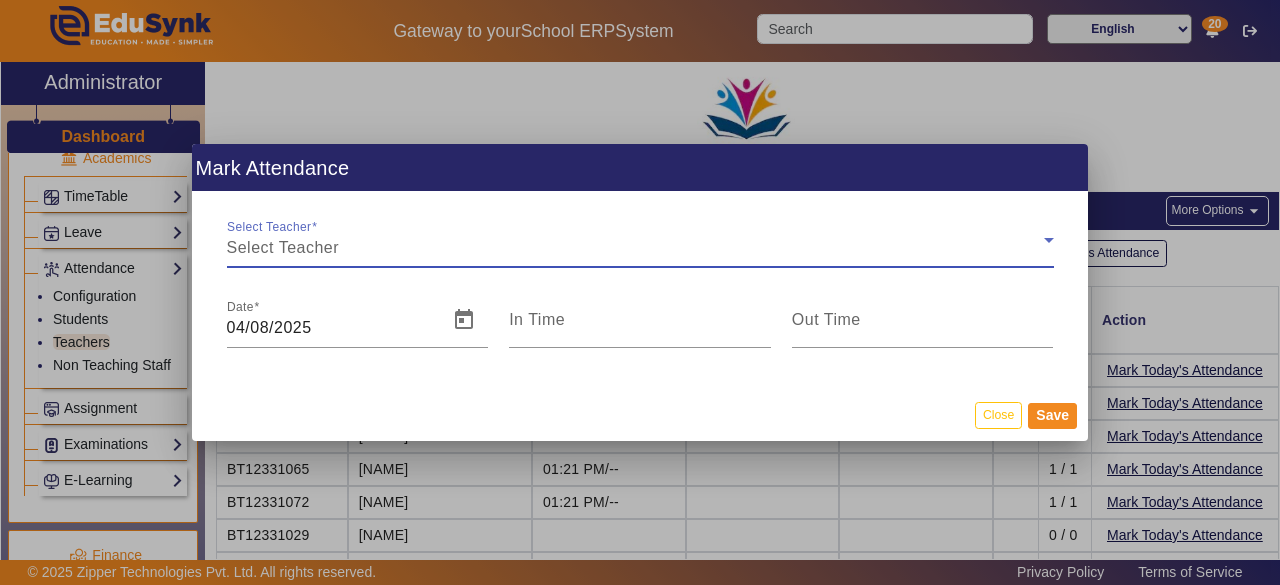 type on "5:53 pm" 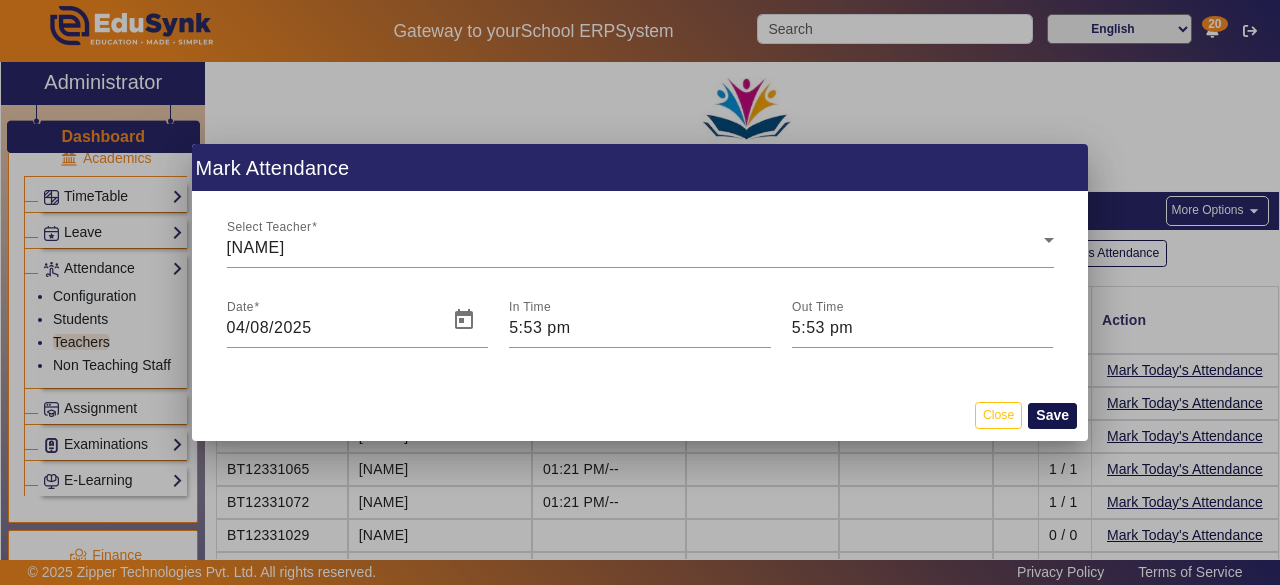 click on "Save" at bounding box center [1052, 416] 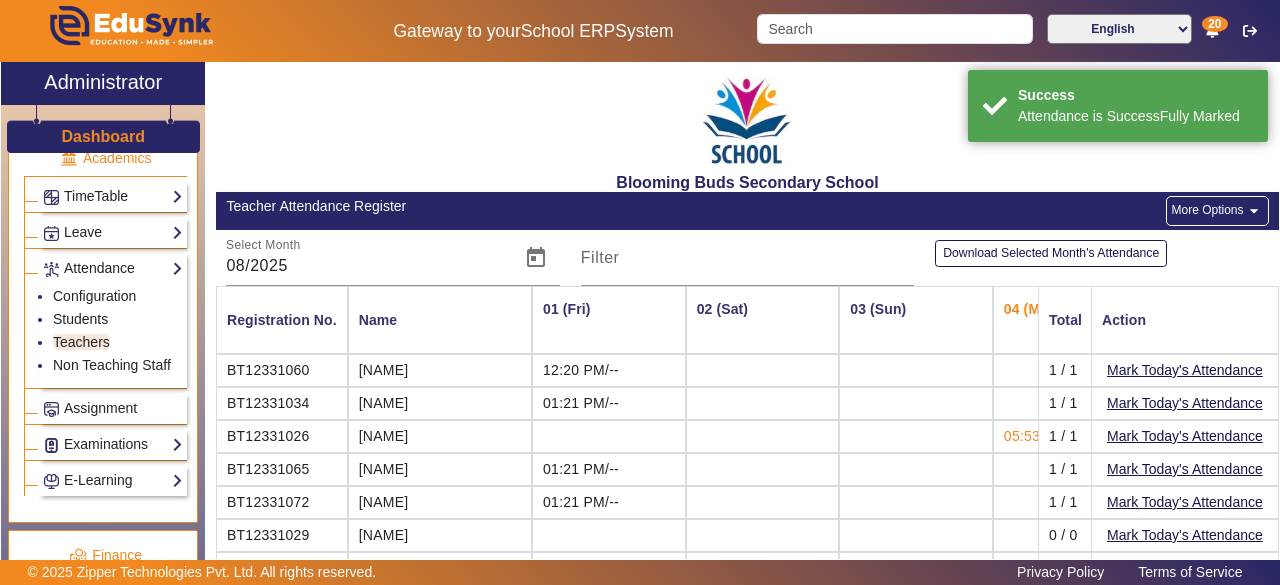 click on "More Options  arrow_drop_down" 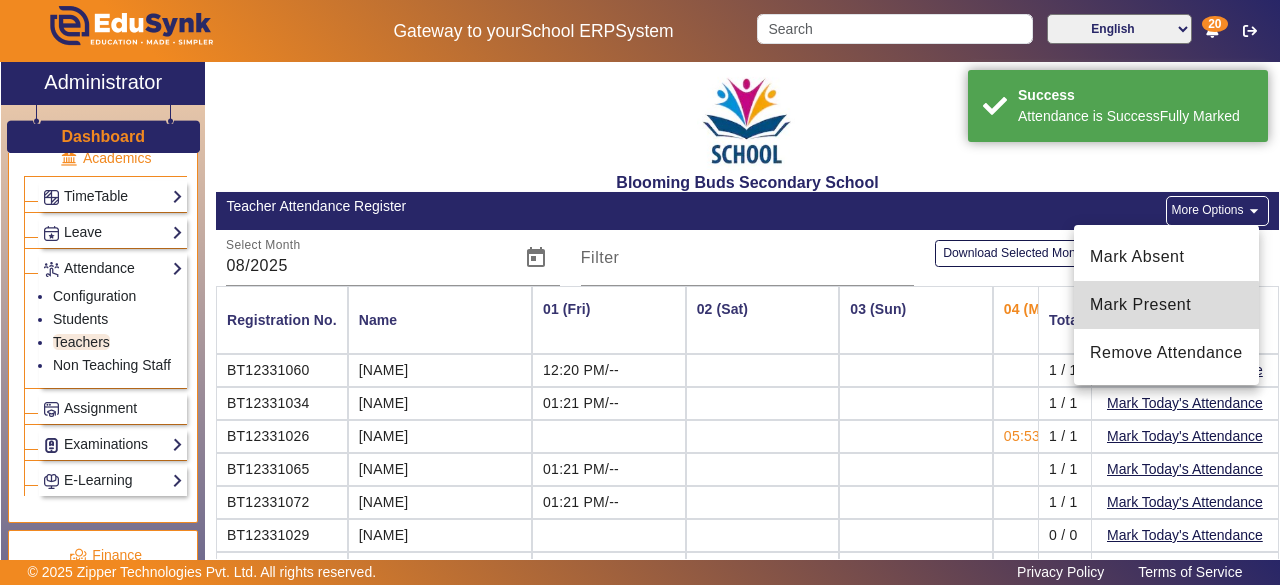 click on "Mark Present" at bounding box center [1166, 305] 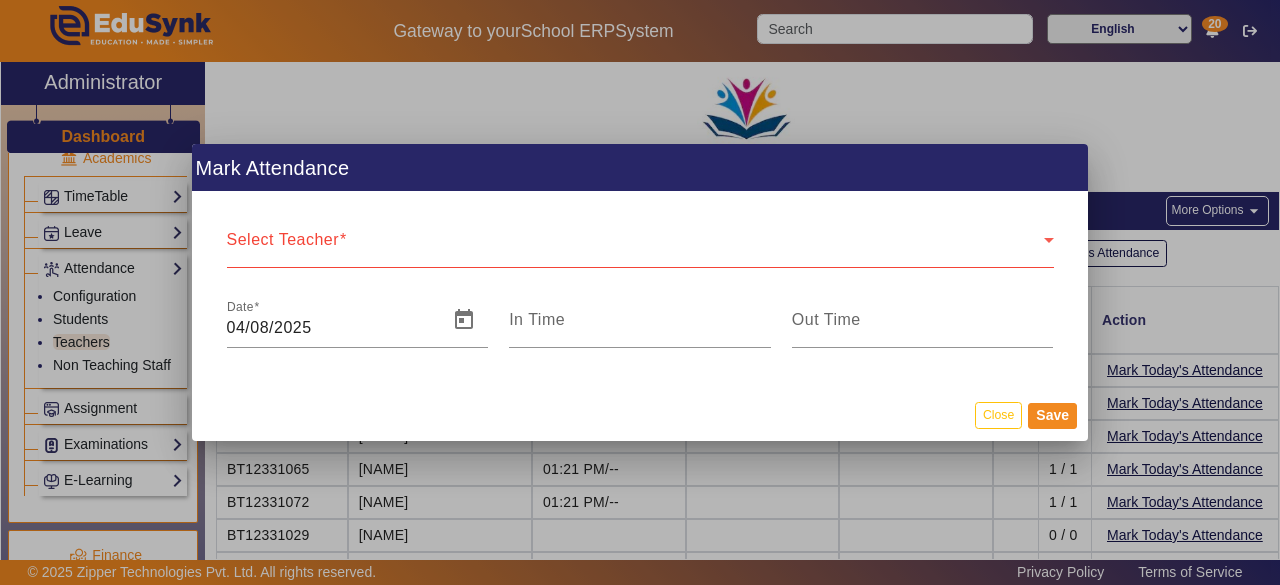 click on "Select Teacher Select Teacher" at bounding box center [640, 240] 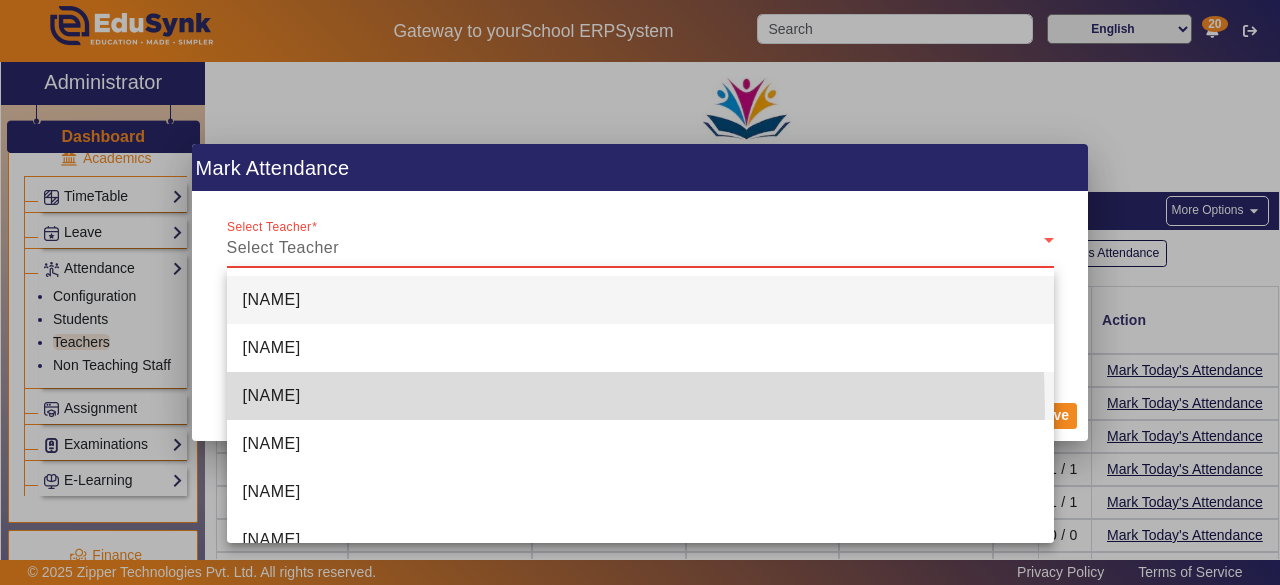 click on "[NAME]" at bounding box center (640, 396) 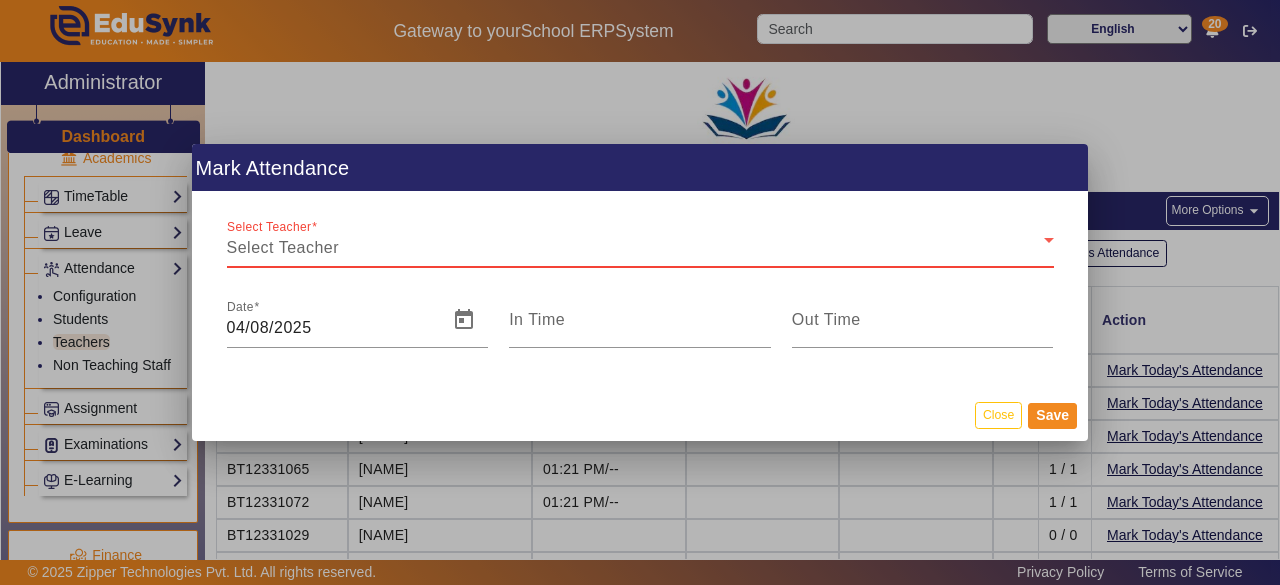 type on "5:53 pm" 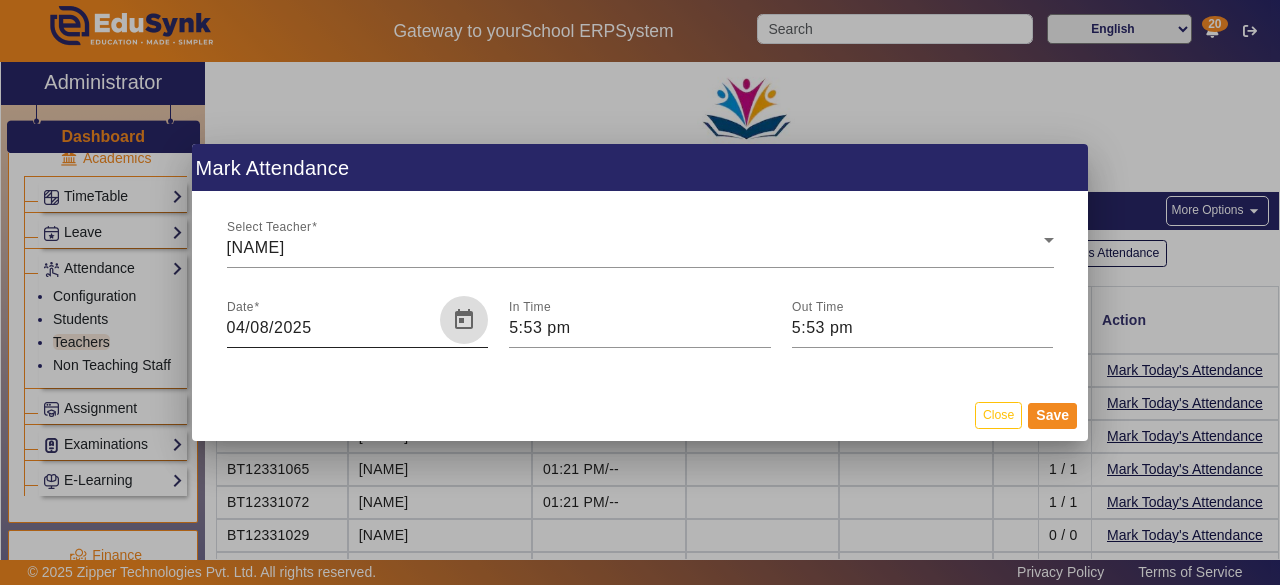 click at bounding box center [464, 320] 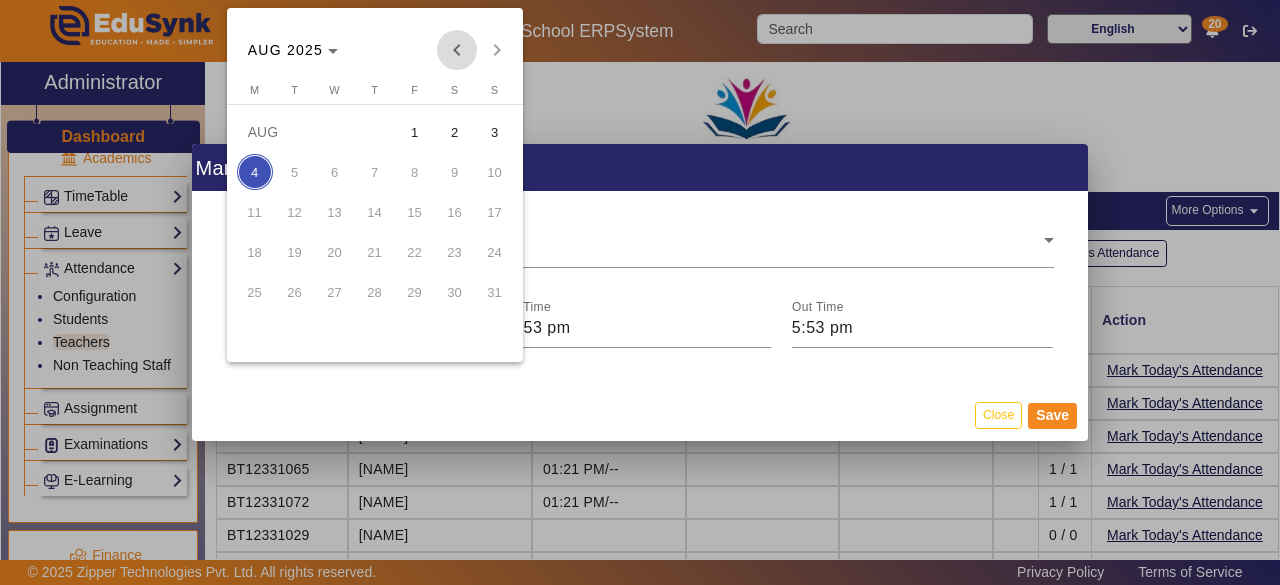 click at bounding box center [457, 50] 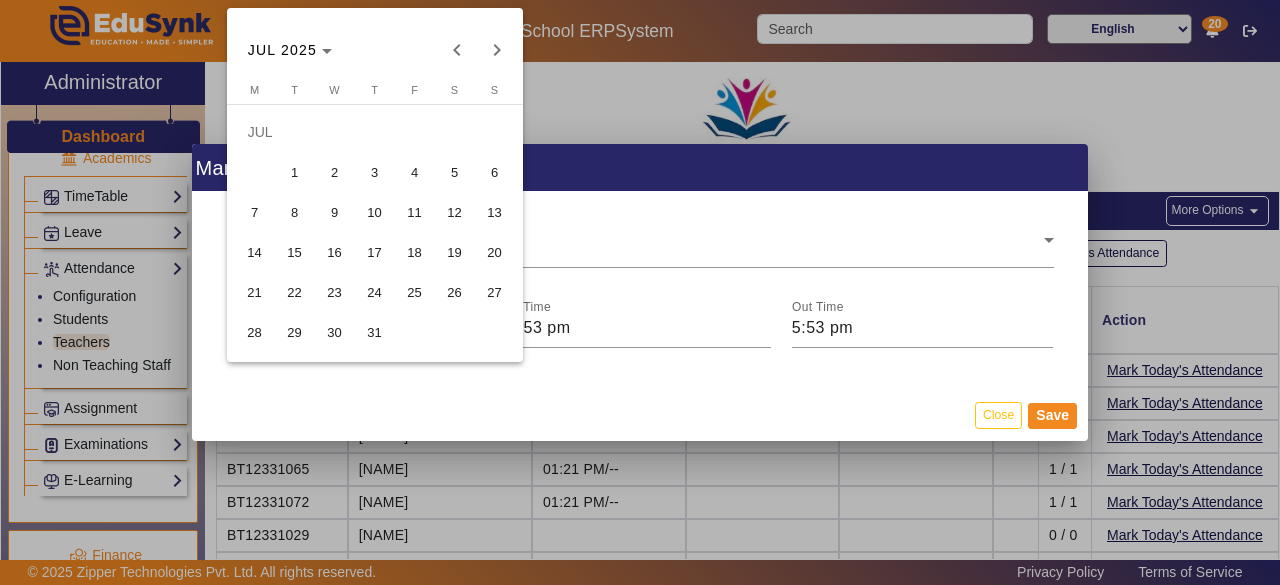click on "1" at bounding box center [295, 172] 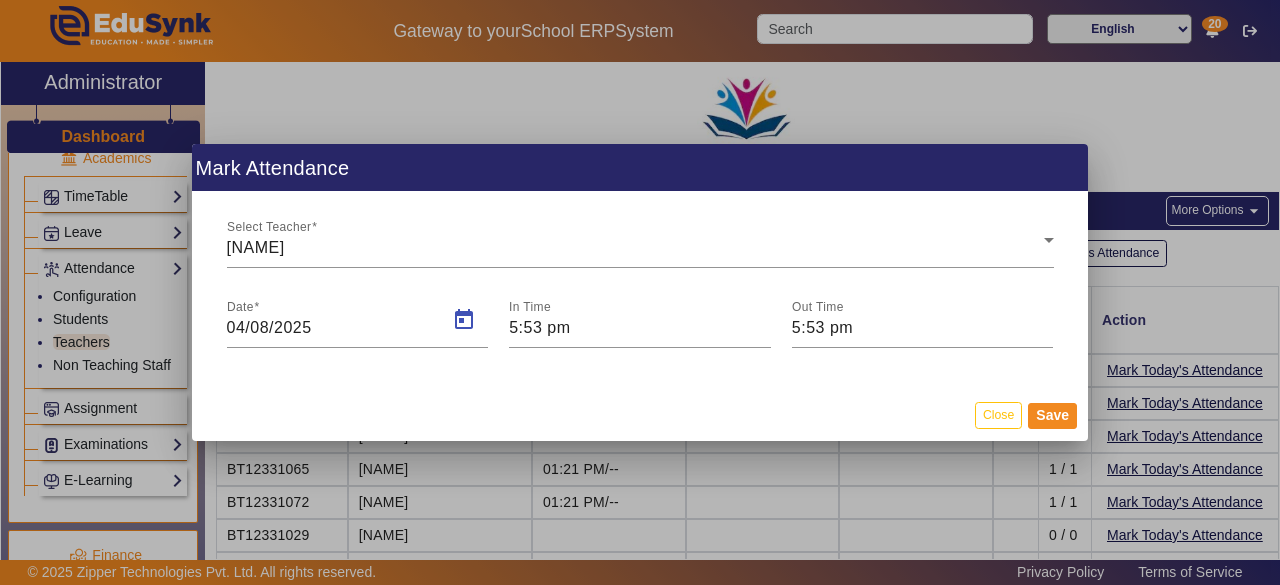 type on "01/07/2025" 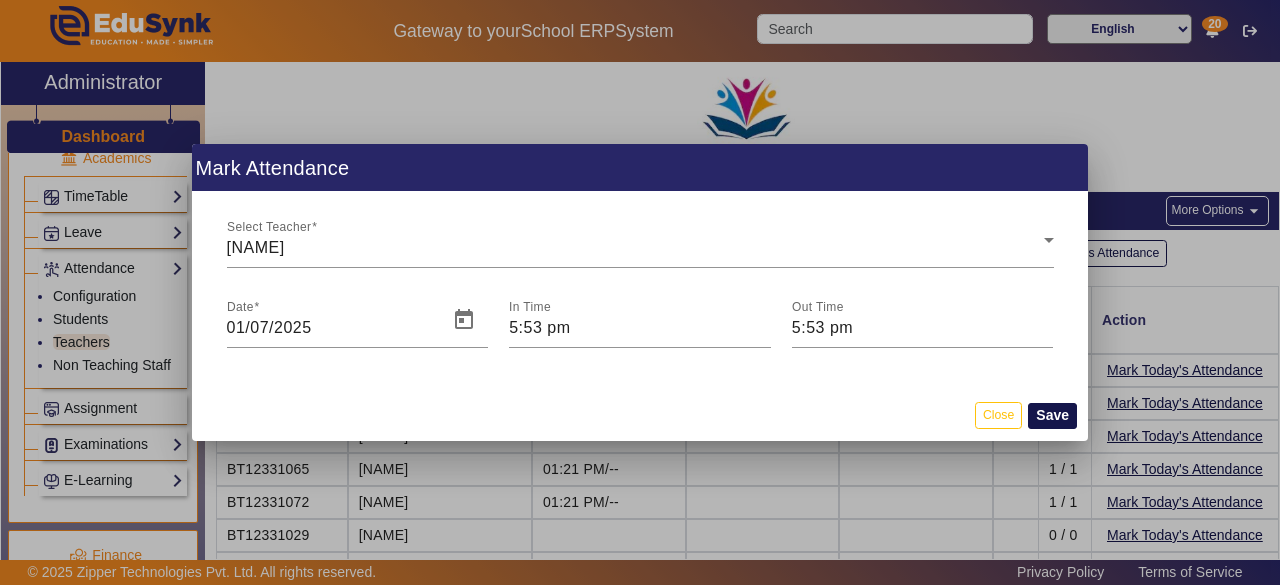 click on "Save" at bounding box center [1052, 416] 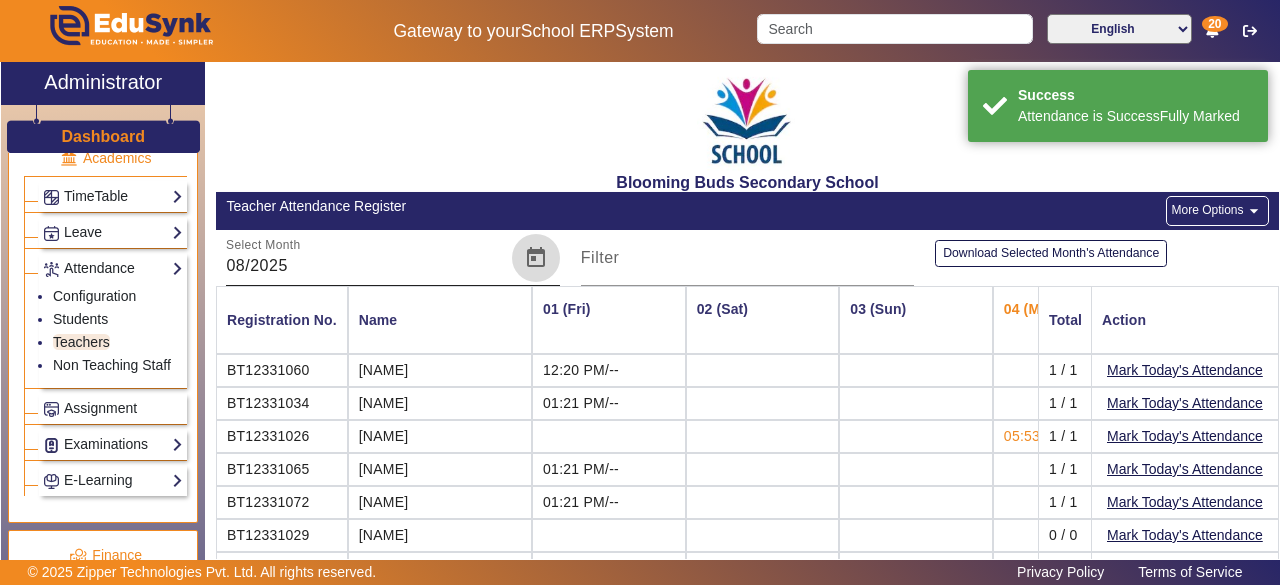 click 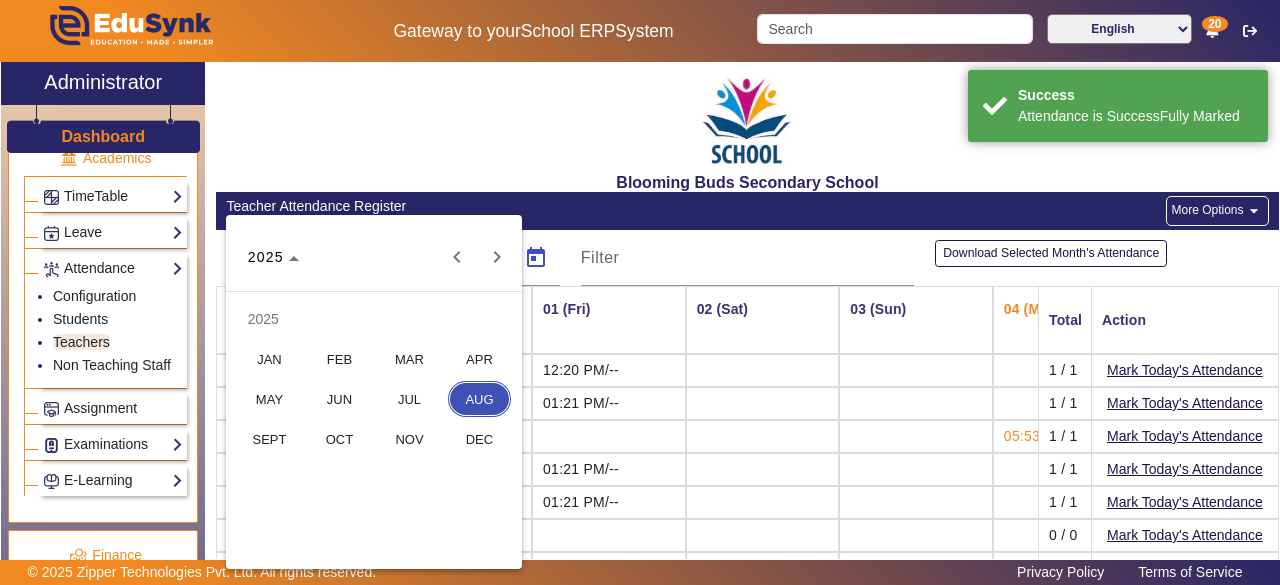 click on "JUL" at bounding box center [409, 399] 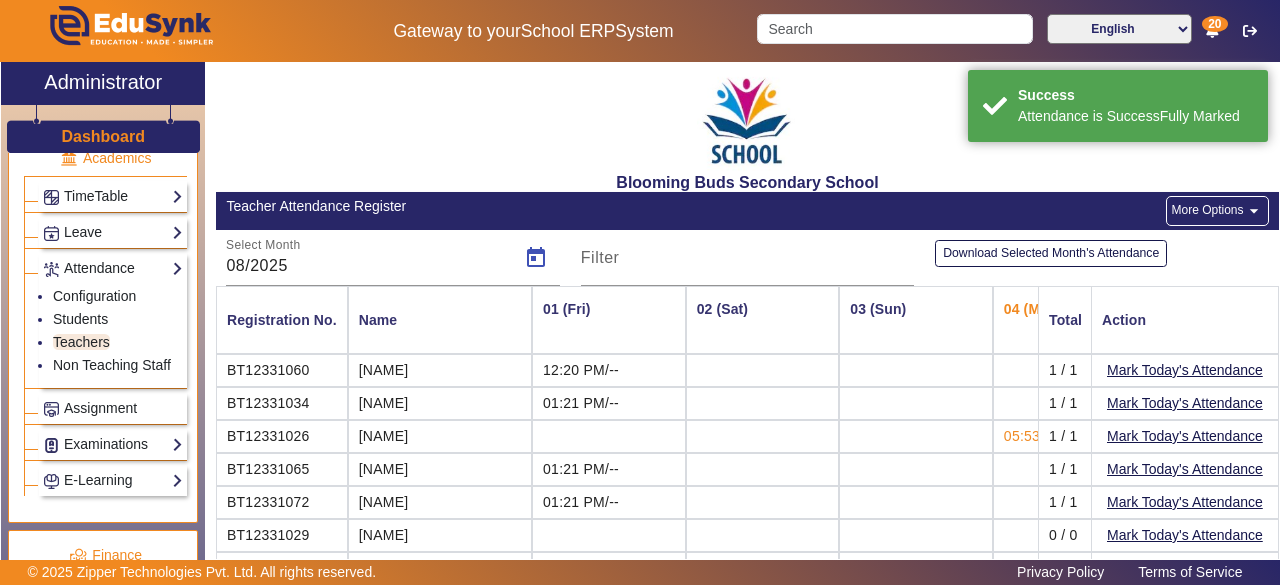 type on "07/2025" 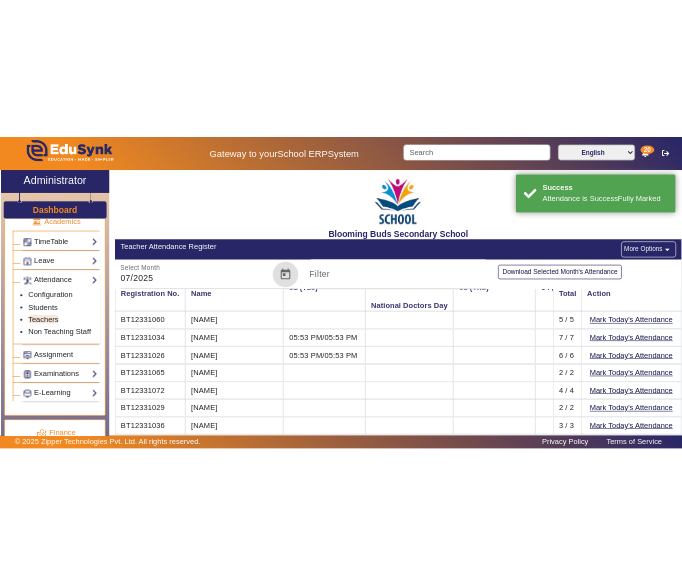 scroll, scrollTop: 0, scrollLeft: 0, axis: both 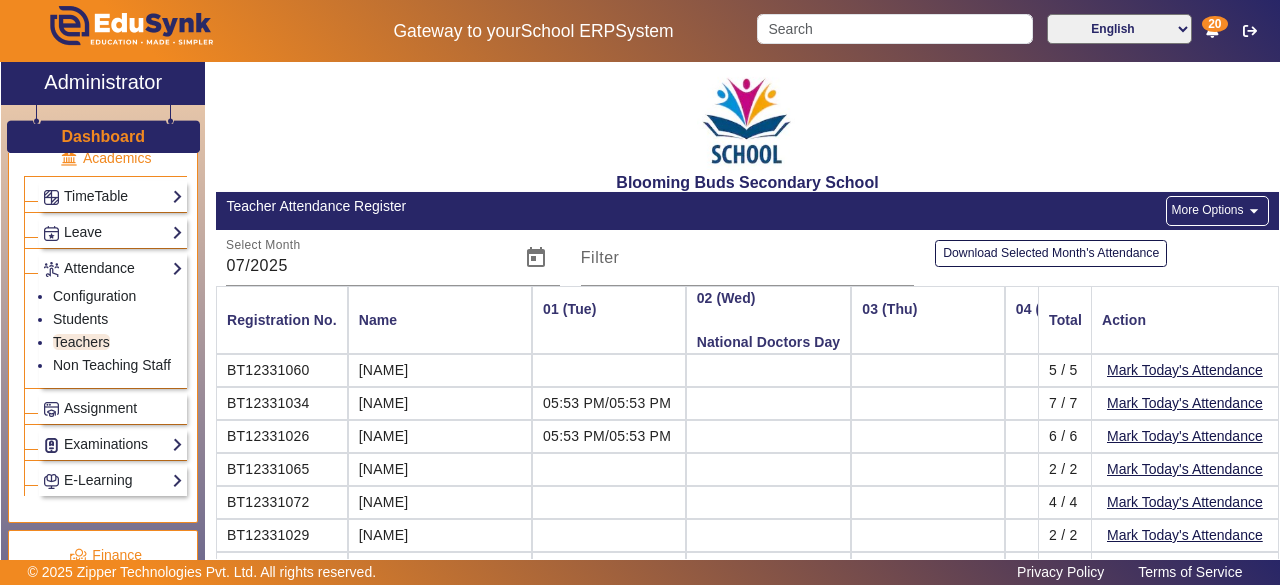 click on "More Options  arrow_drop_down" 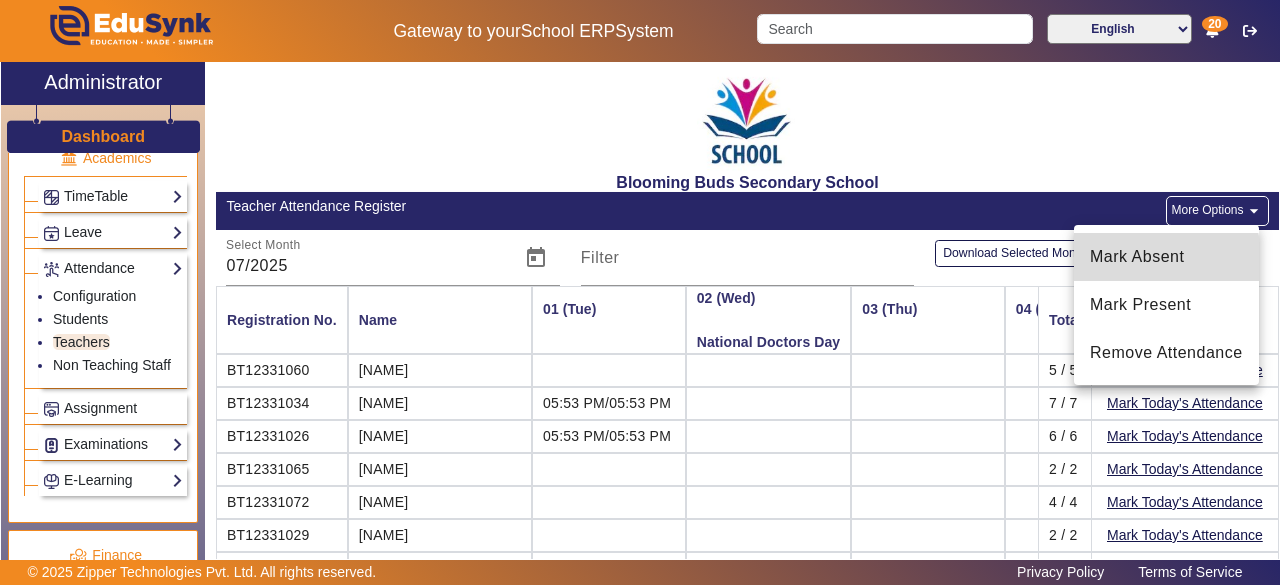 click on "Mark Absent" at bounding box center (1166, 257) 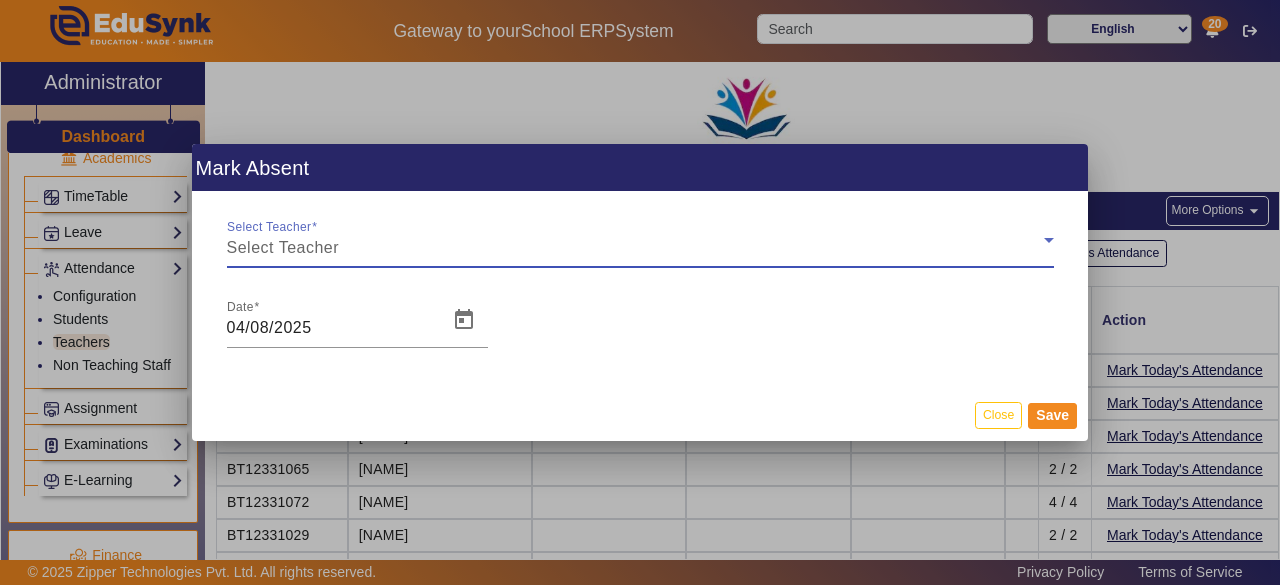 click on "Select Teacher" at bounding box center [635, 248] 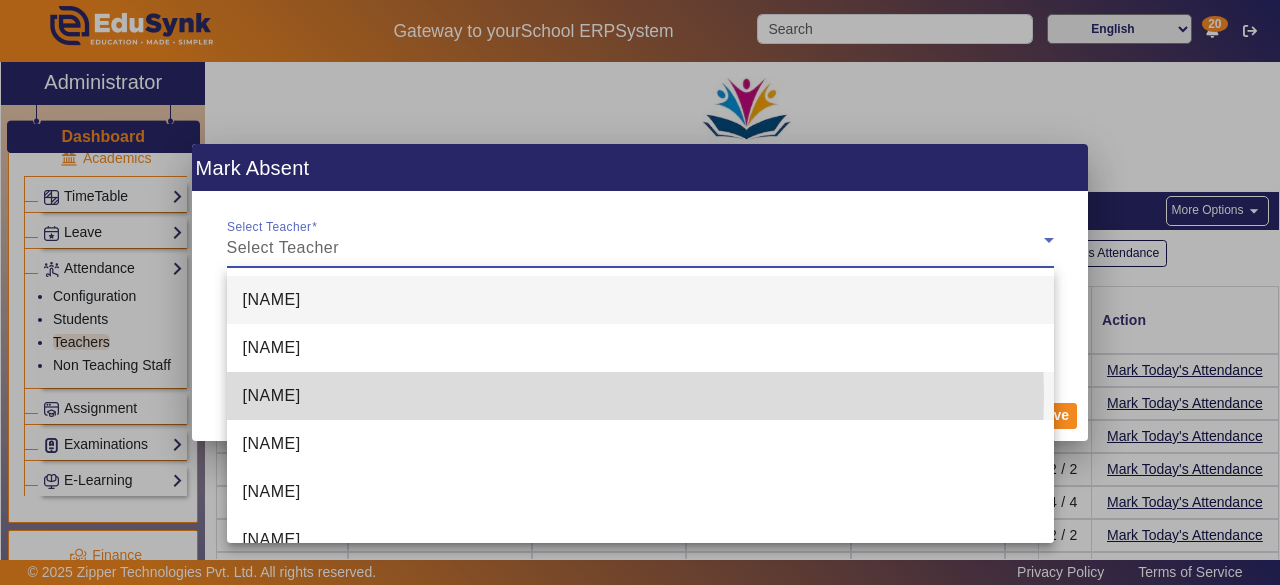 click on "[NAME]" at bounding box center [640, 396] 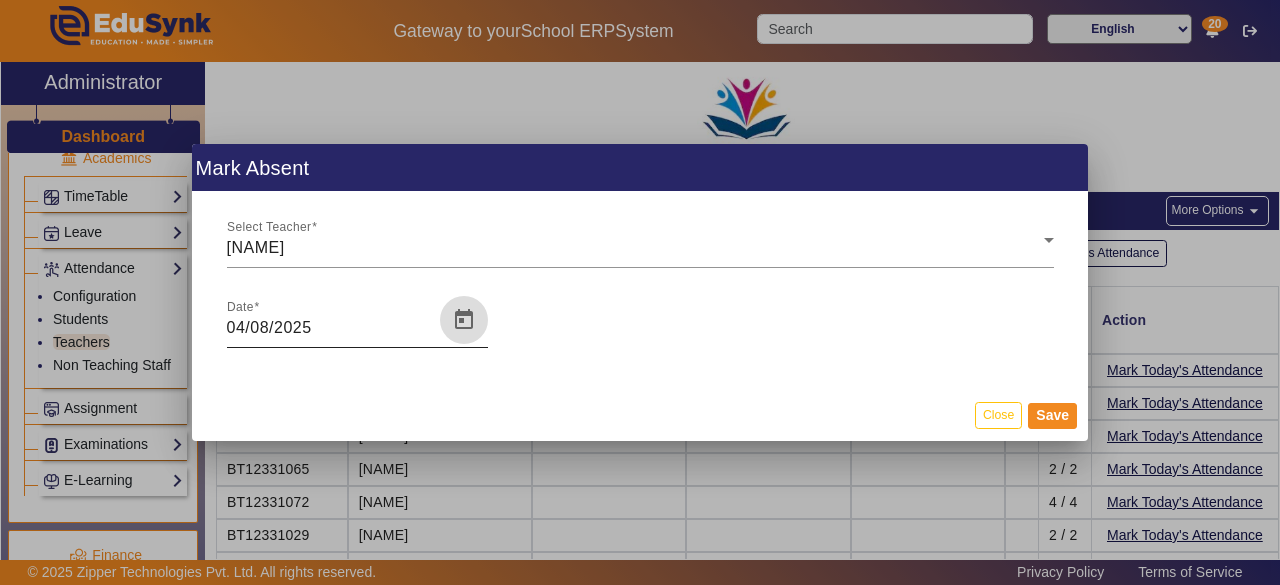 click at bounding box center (464, 320) 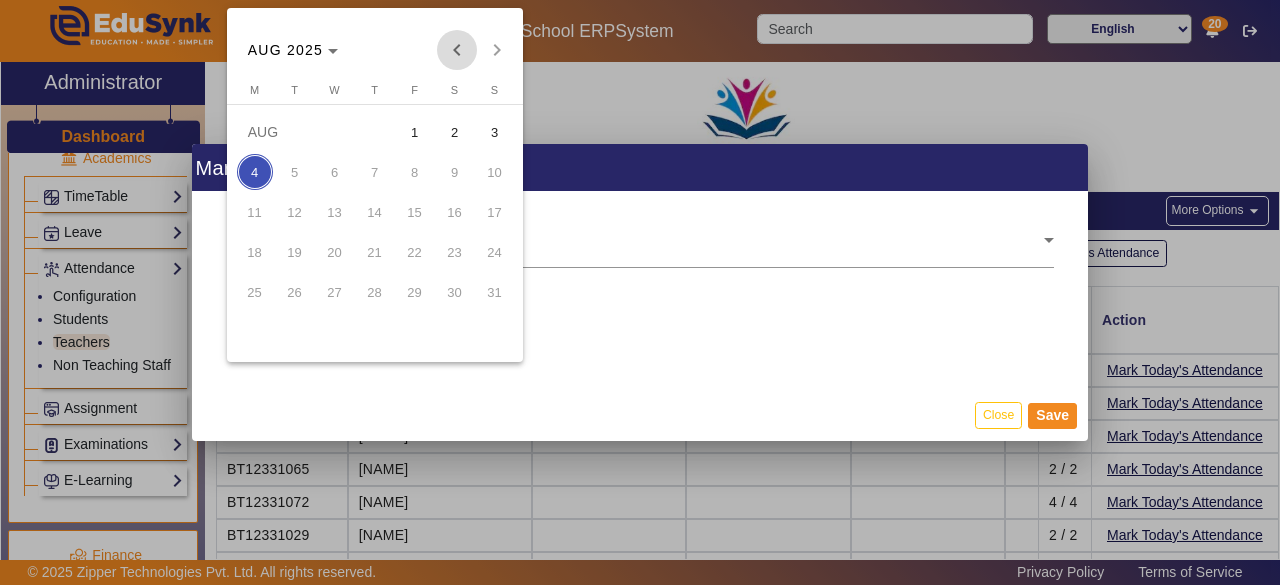 click at bounding box center [457, 50] 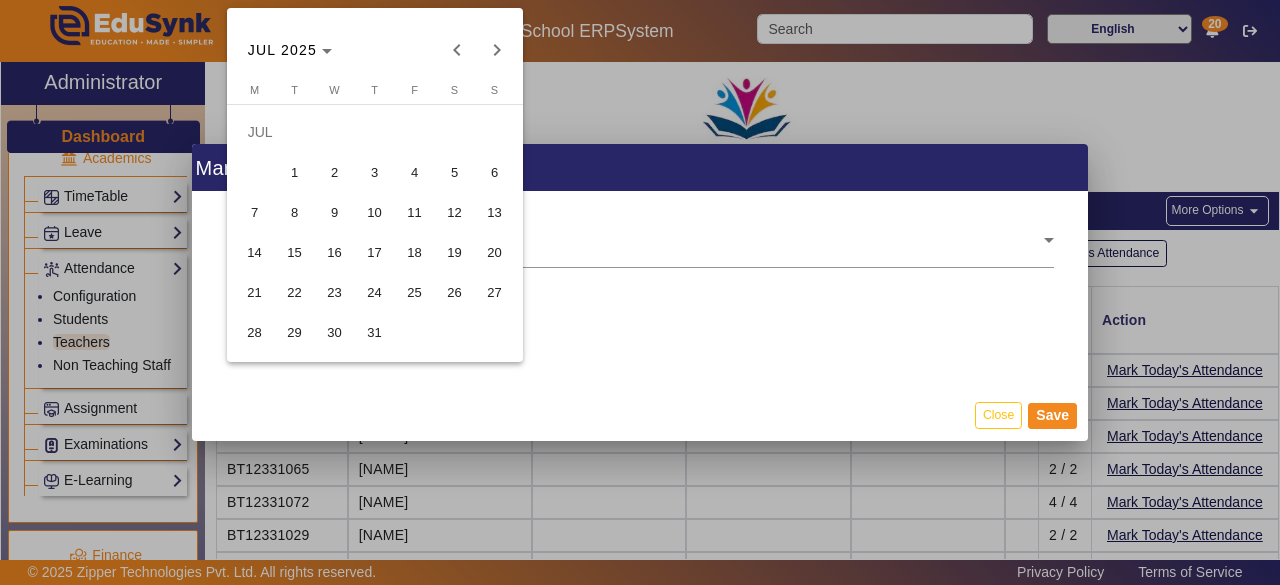 click on "1" at bounding box center (295, 172) 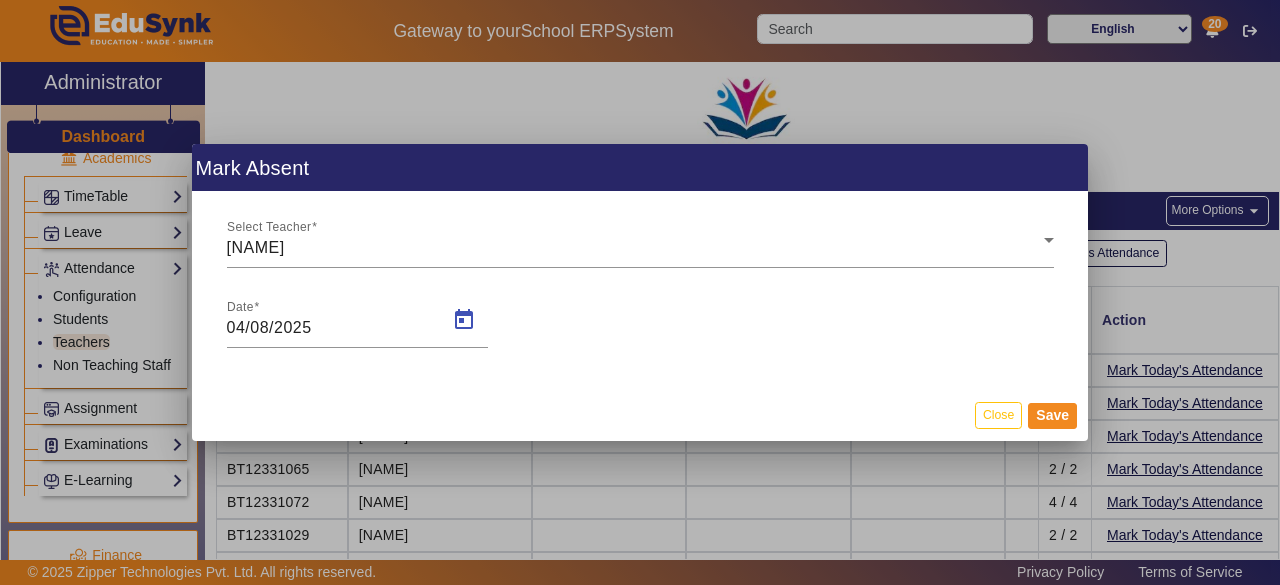 type on "01/07/2025" 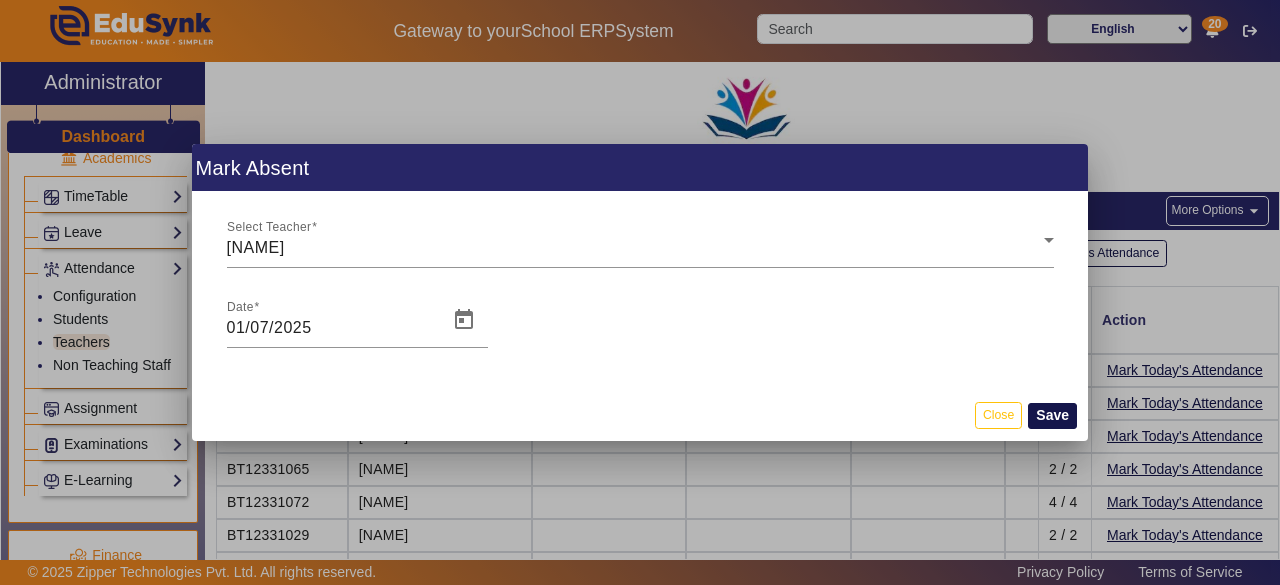 click on "Save" at bounding box center (1052, 416) 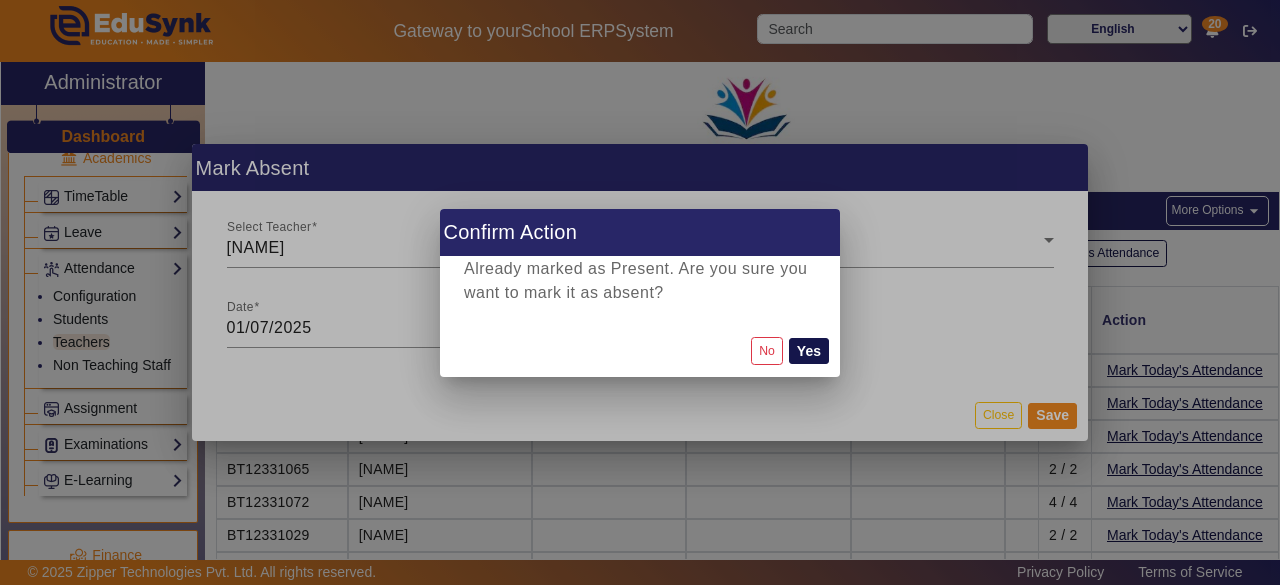 click on "Yes" at bounding box center (809, 351) 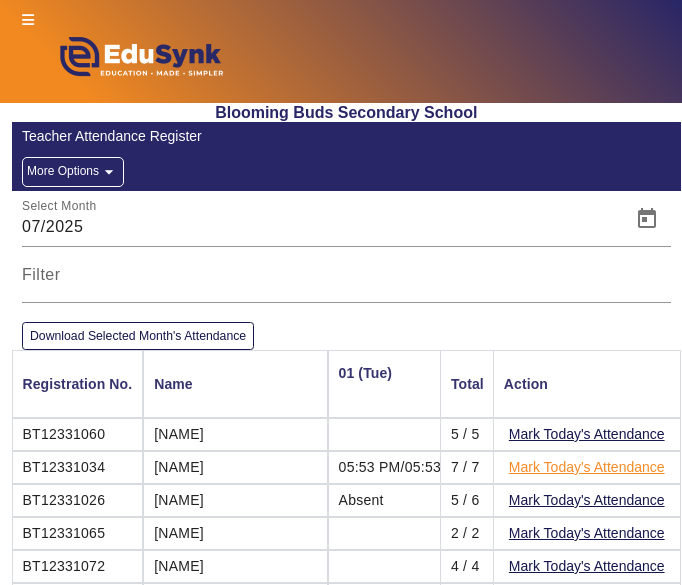 scroll, scrollTop: 103, scrollLeft: 0, axis: vertical 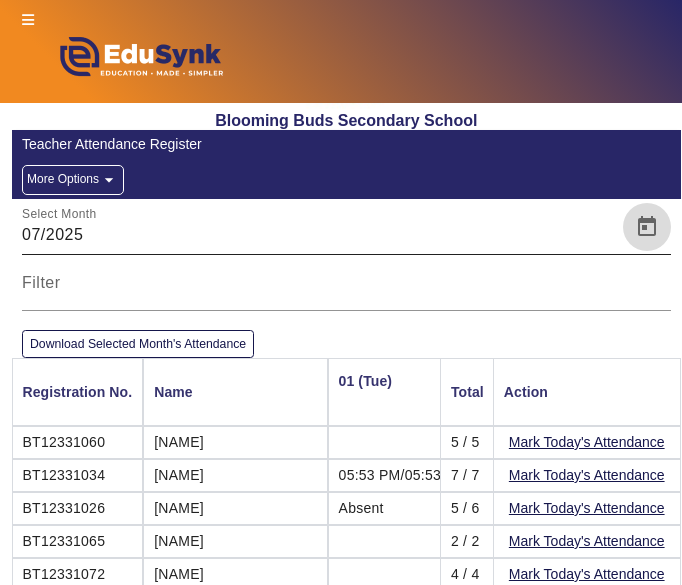 click 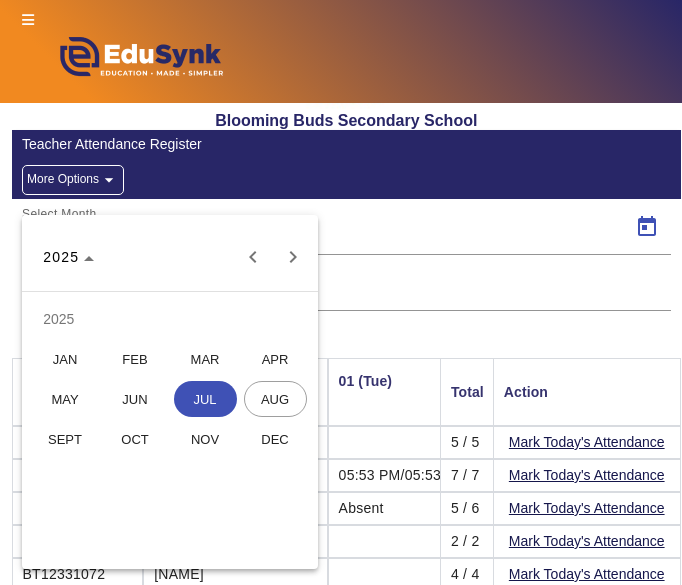 click at bounding box center (341, 292) 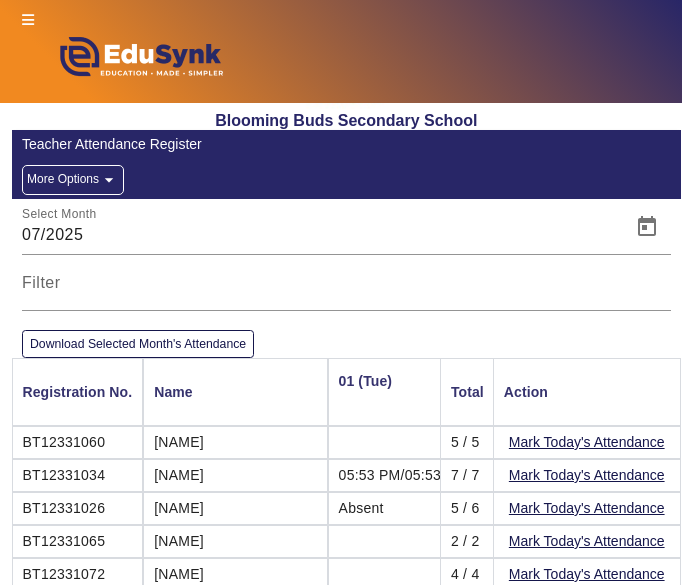 click on "More Options  arrow_drop_down" 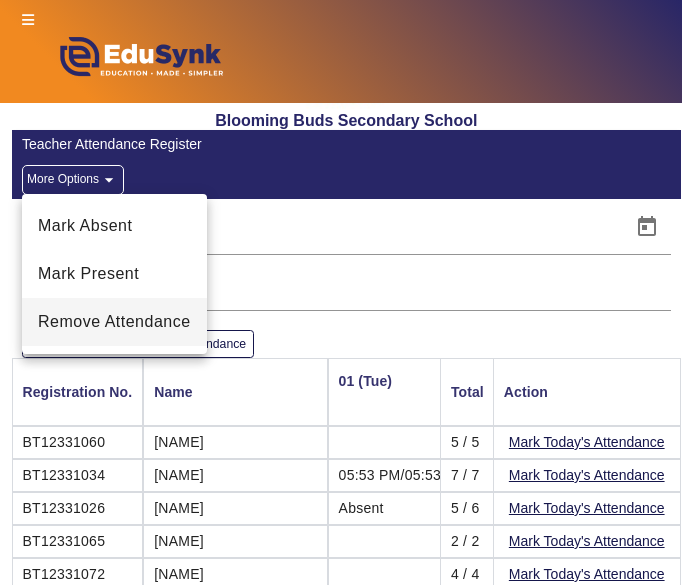 click on "Remove Attendance" at bounding box center [114, 322] 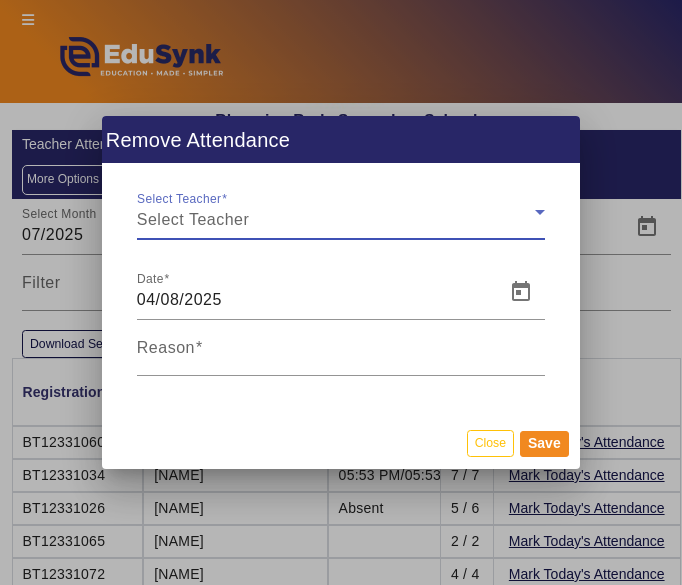 click on "Select Teacher" at bounding box center [336, 220] 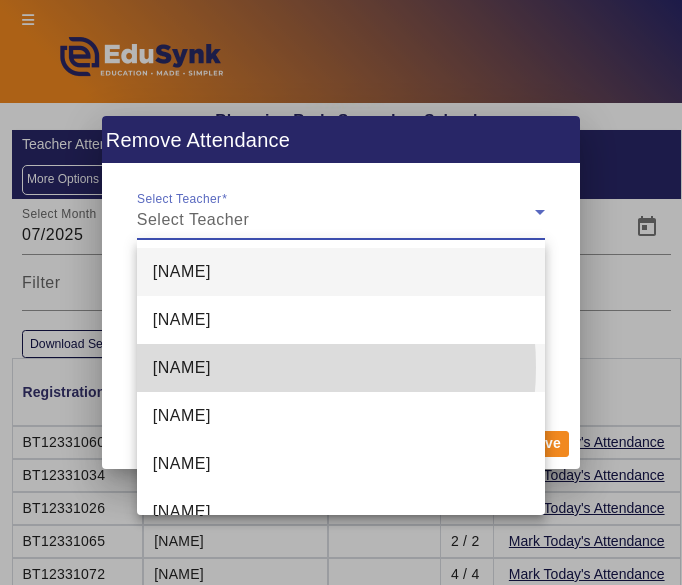 click on "[NAME]" at bounding box center (182, 368) 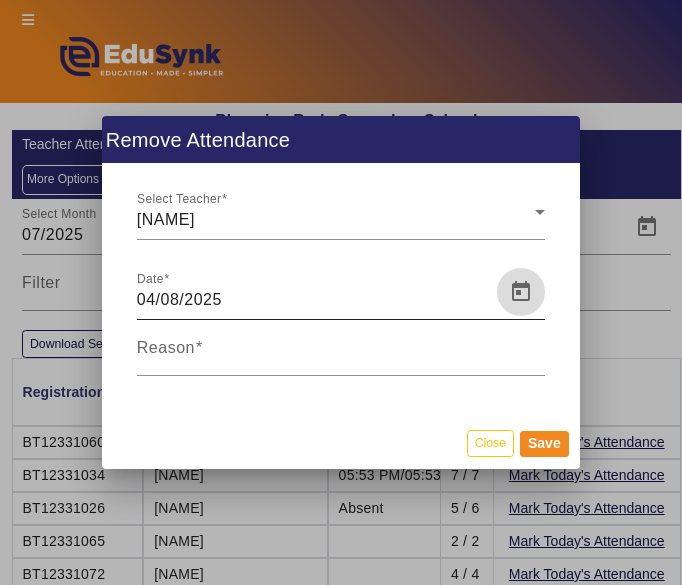 click at bounding box center [521, 292] 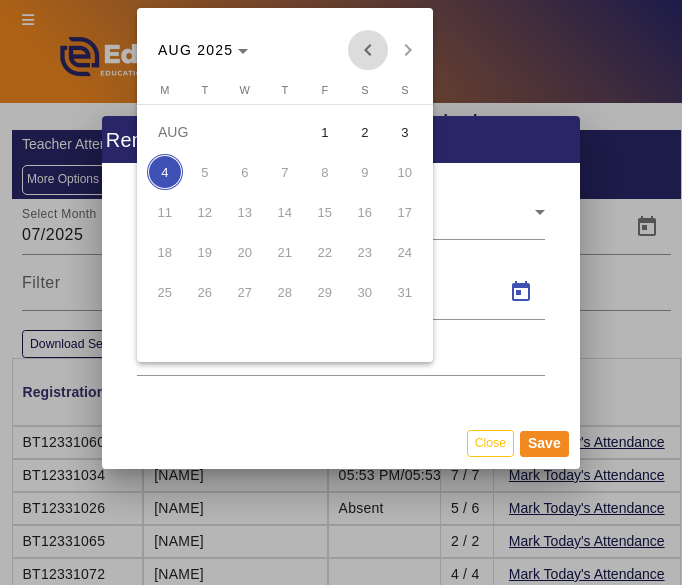 click at bounding box center [368, 50] 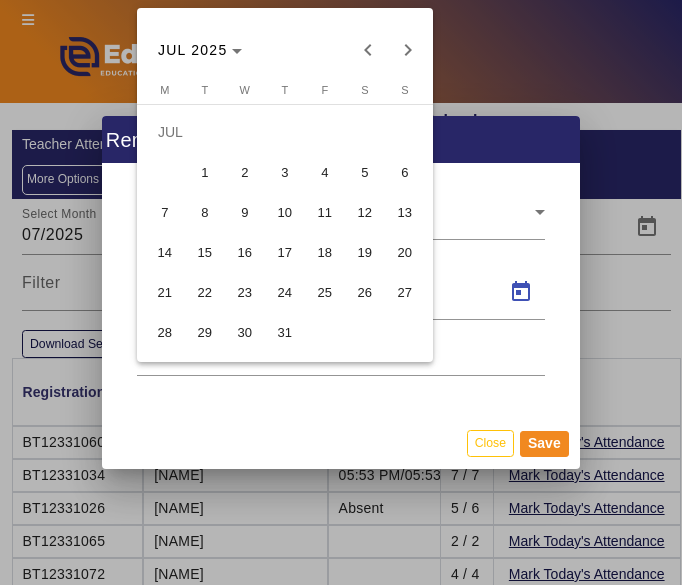 click on "1" at bounding box center [205, 172] 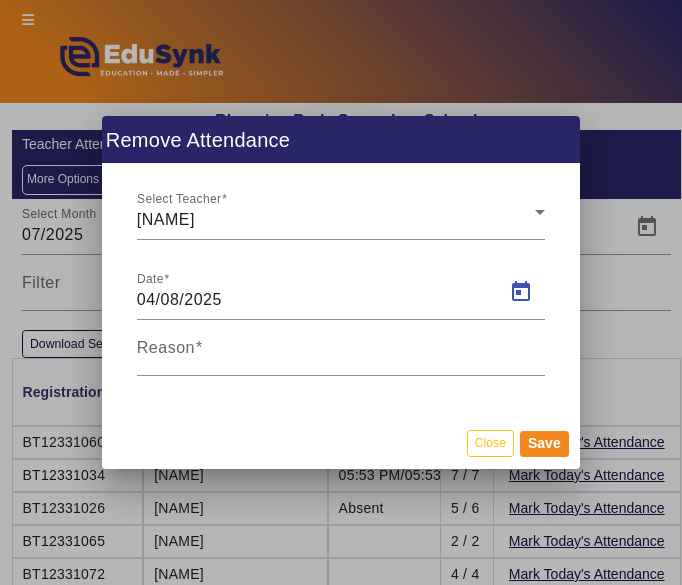 type on "01/07/2025" 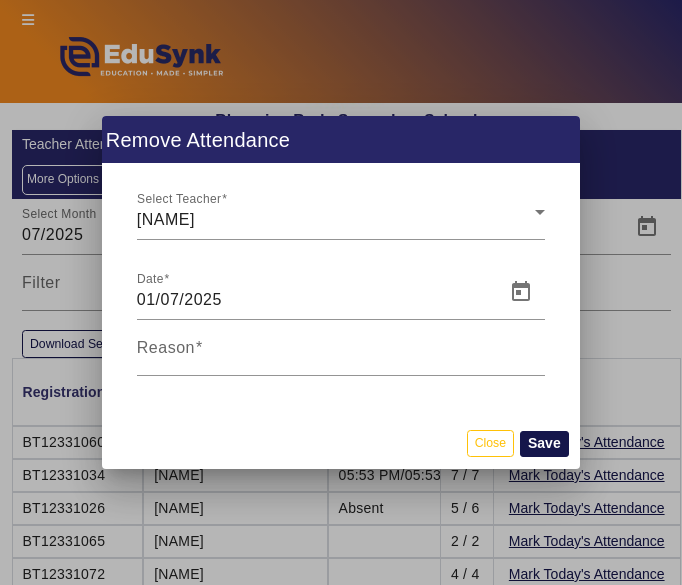 click on "Save" at bounding box center (544, 444) 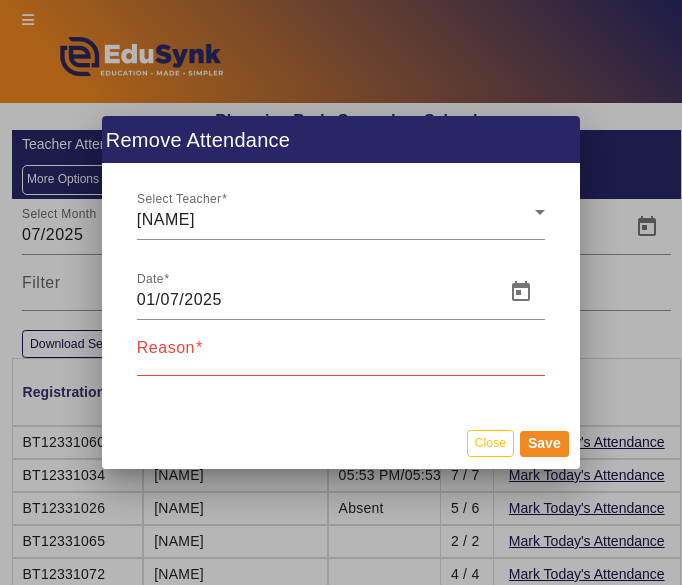 click on "Reason" at bounding box center (341, 356) 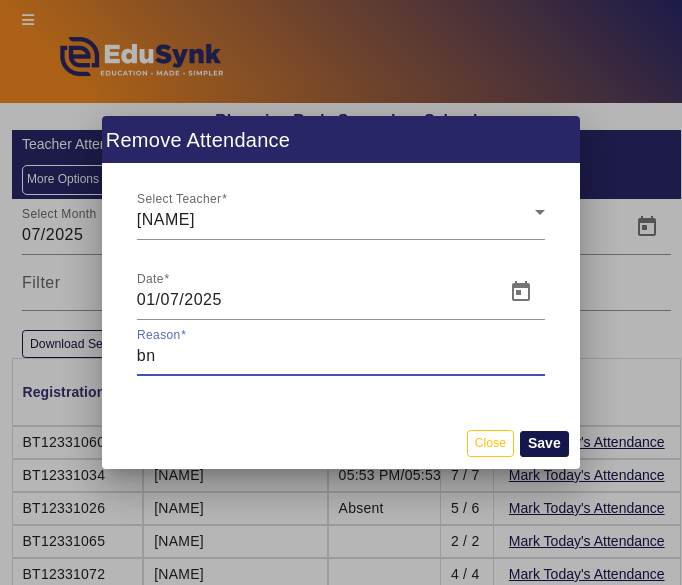 type on "bn" 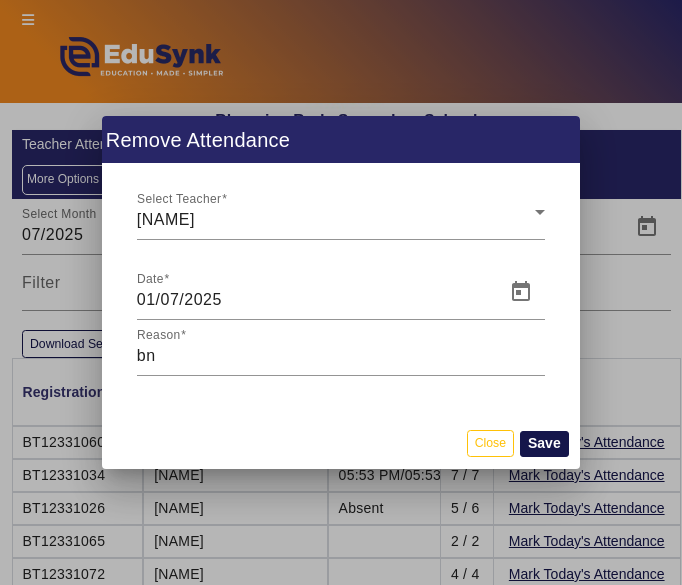 click on "Save" at bounding box center [544, 444] 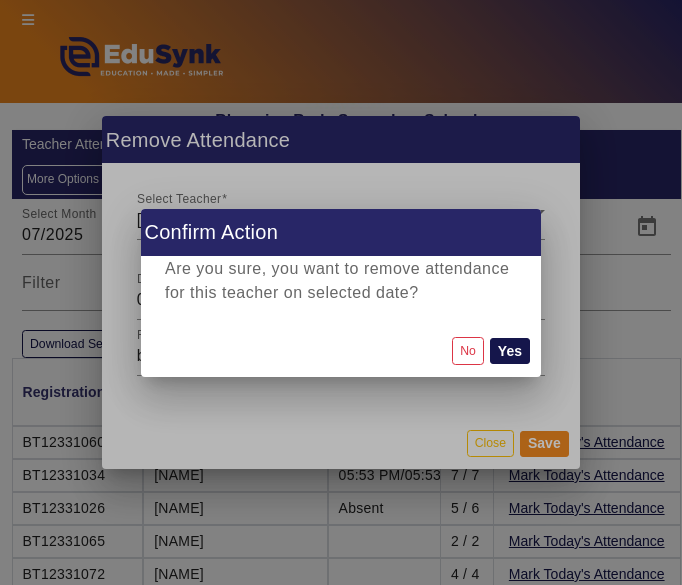 click on "Yes" at bounding box center (510, 351) 